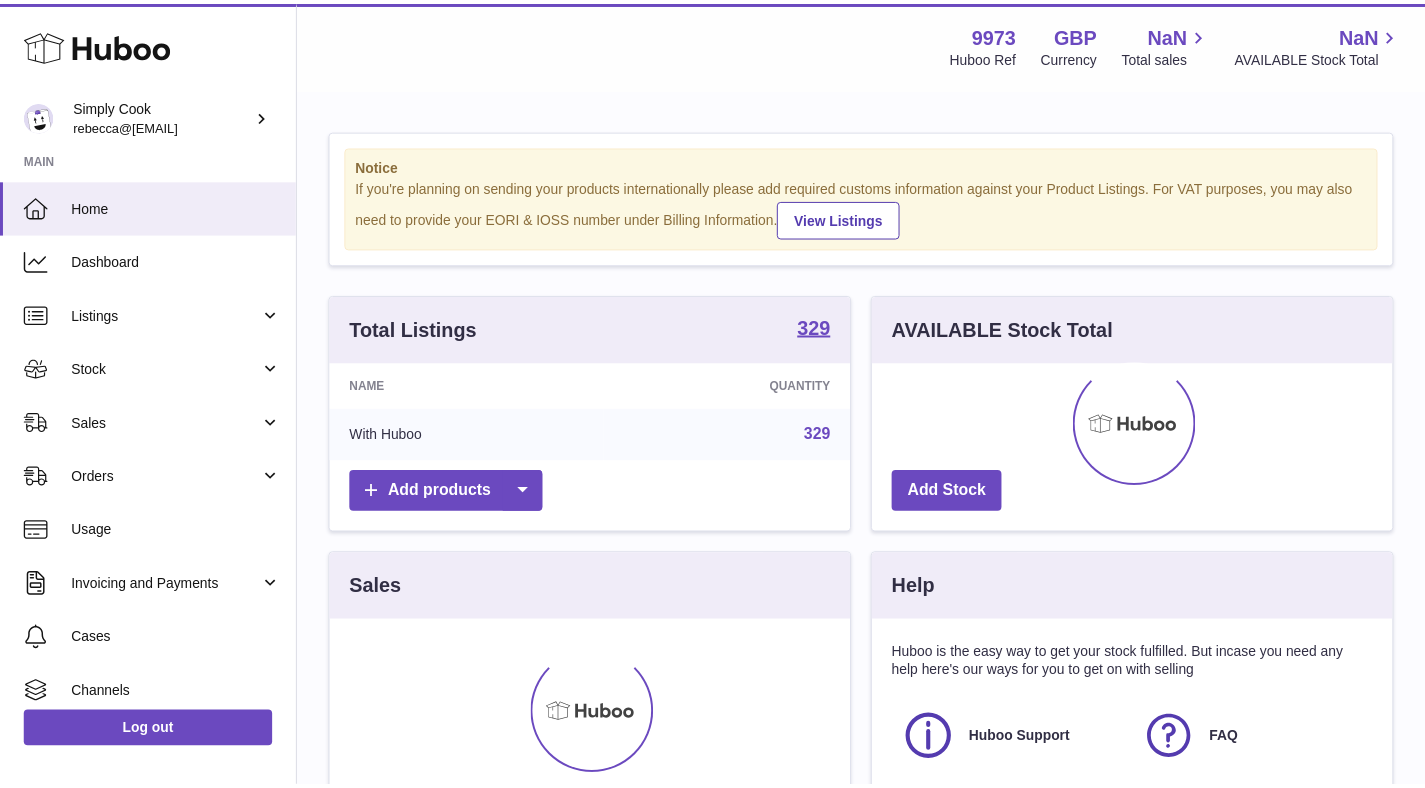 scroll, scrollTop: 0, scrollLeft: 0, axis: both 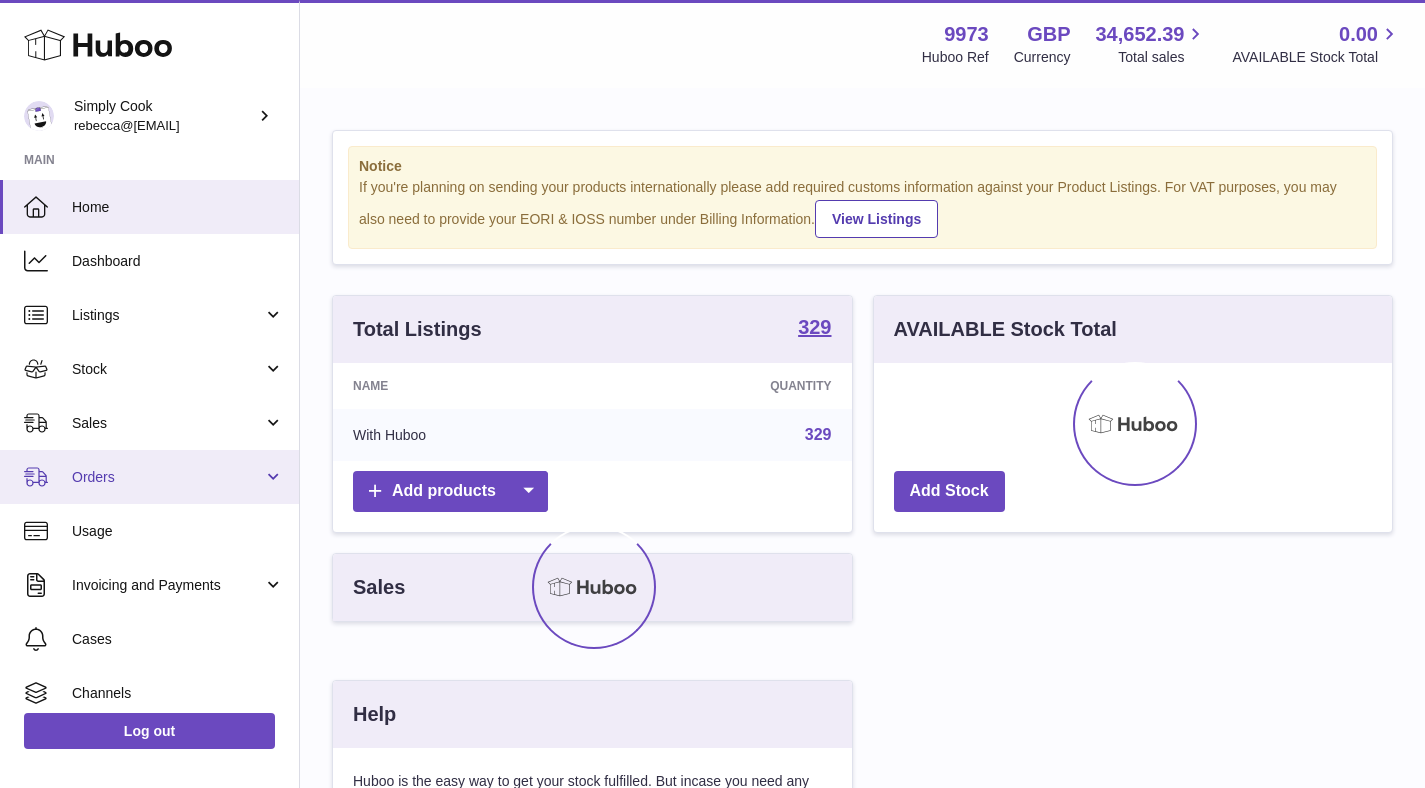 click on "Orders" at bounding box center (149, 477) 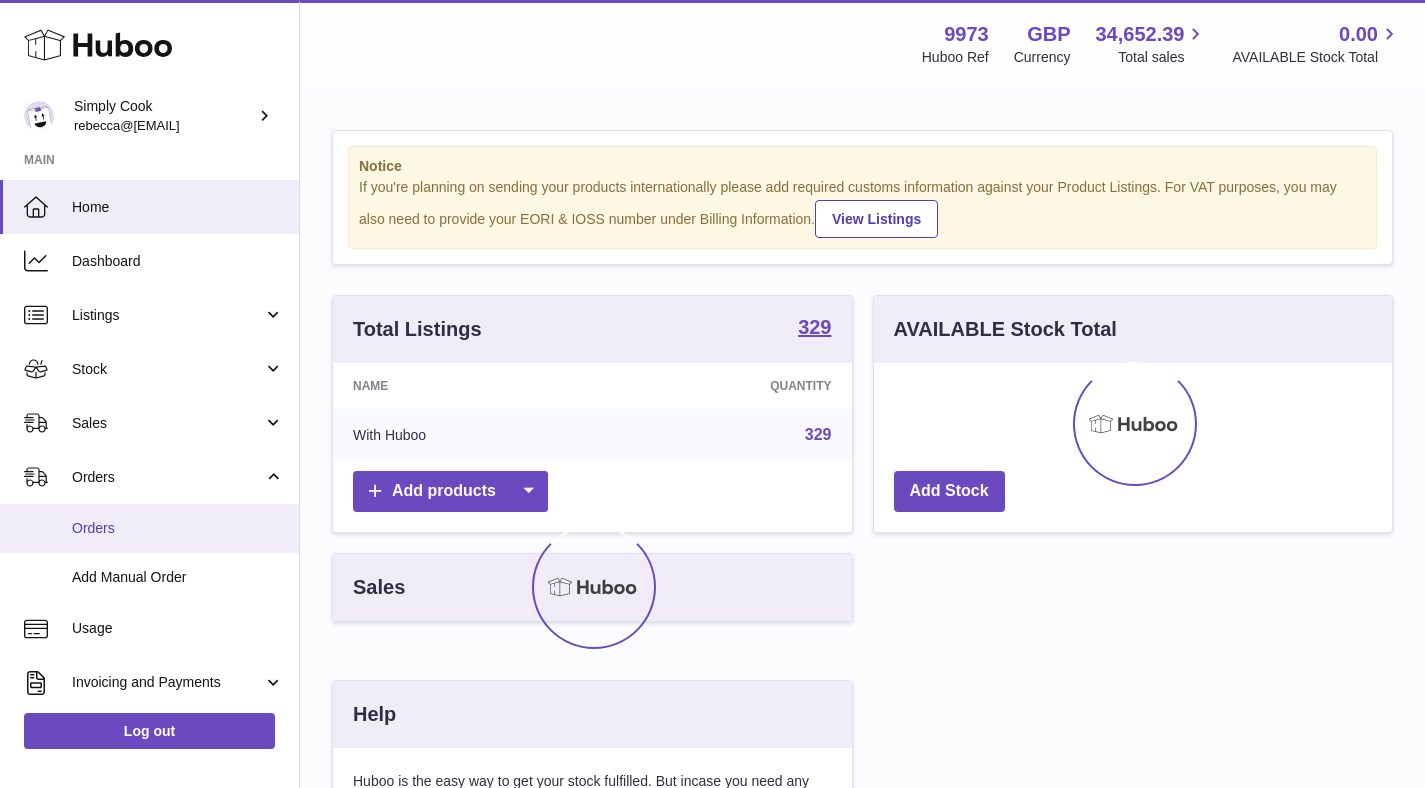 click on "Orders" at bounding box center [149, 528] 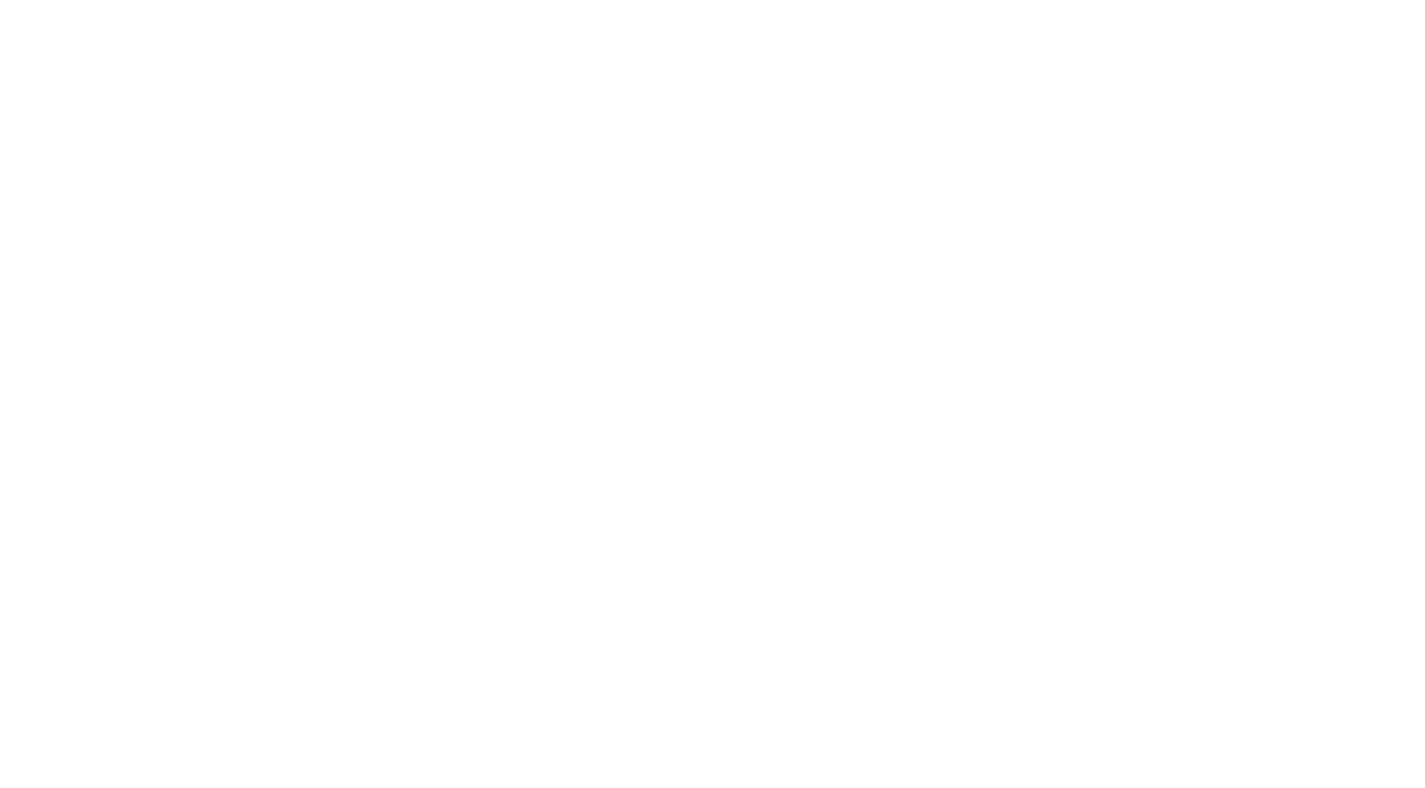 scroll, scrollTop: 0, scrollLeft: 0, axis: both 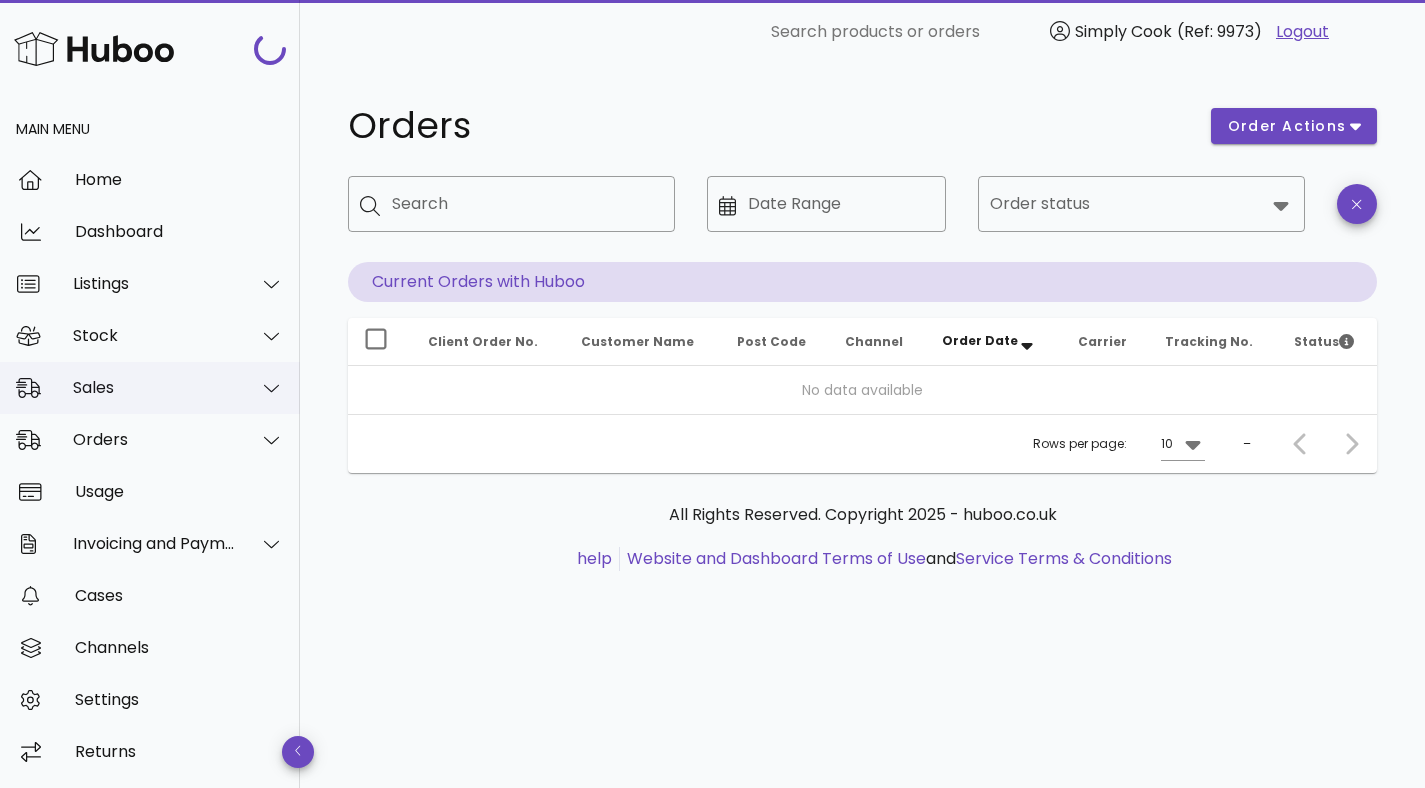 click on "Sales" at bounding box center [150, 388] 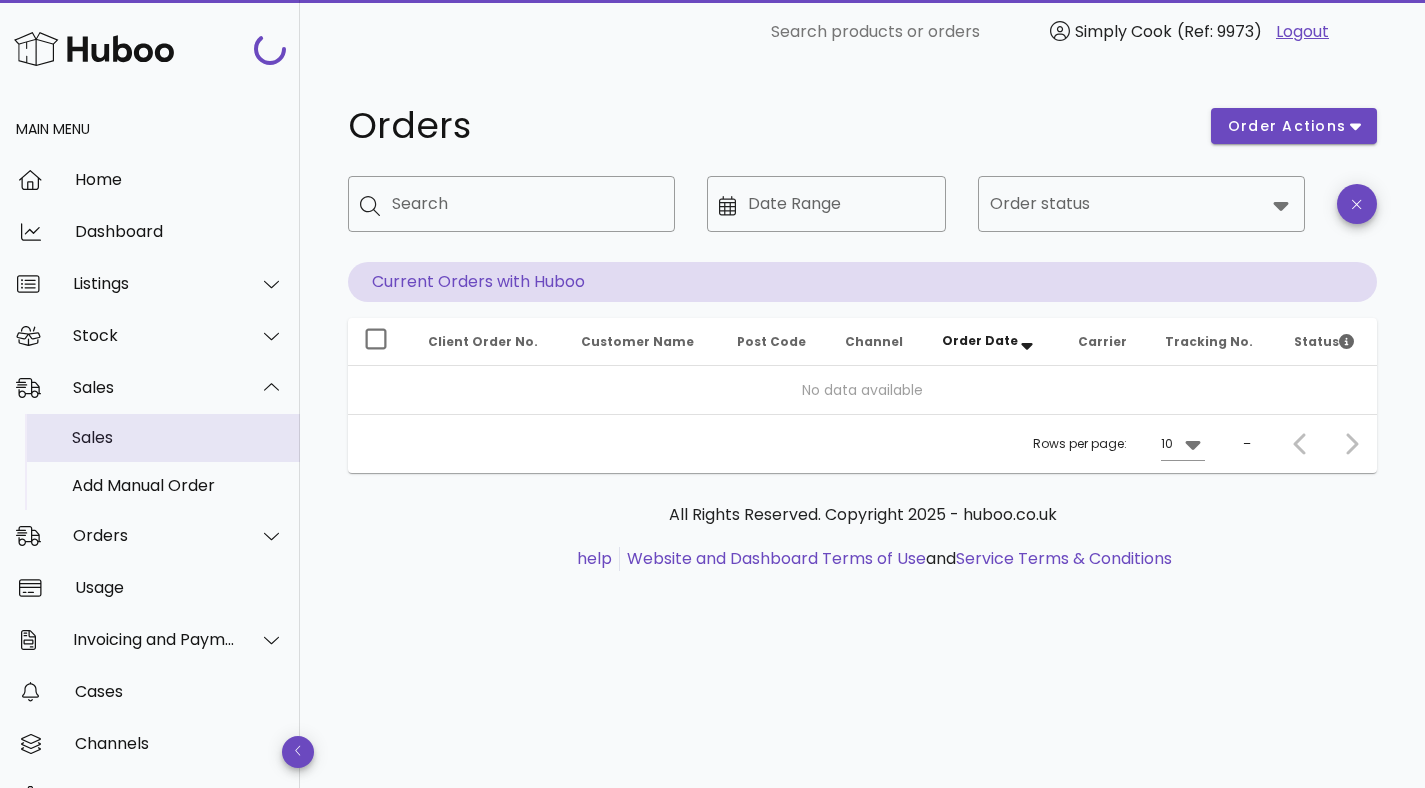 click on "Sales" at bounding box center (178, 437) 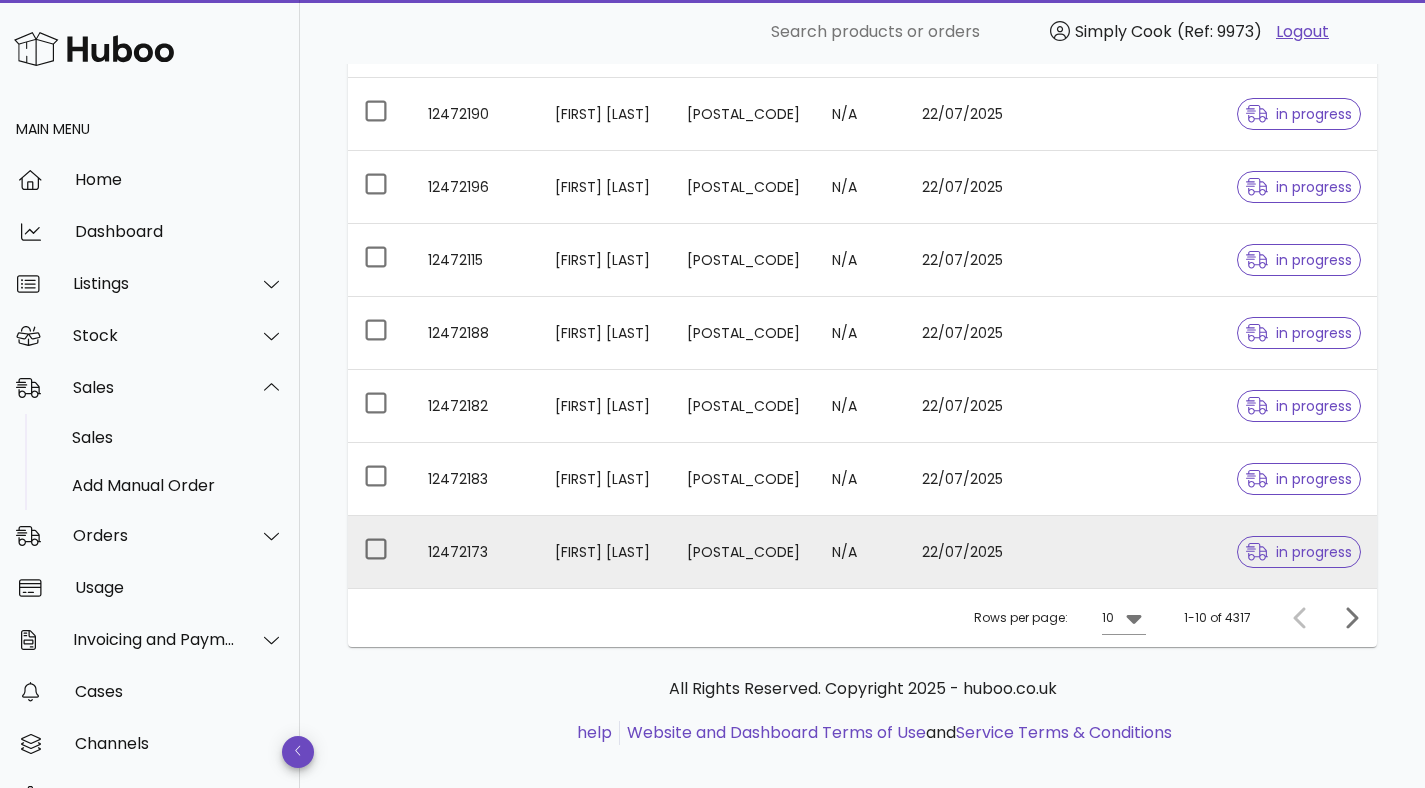 scroll, scrollTop: 508, scrollLeft: 0, axis: vertical 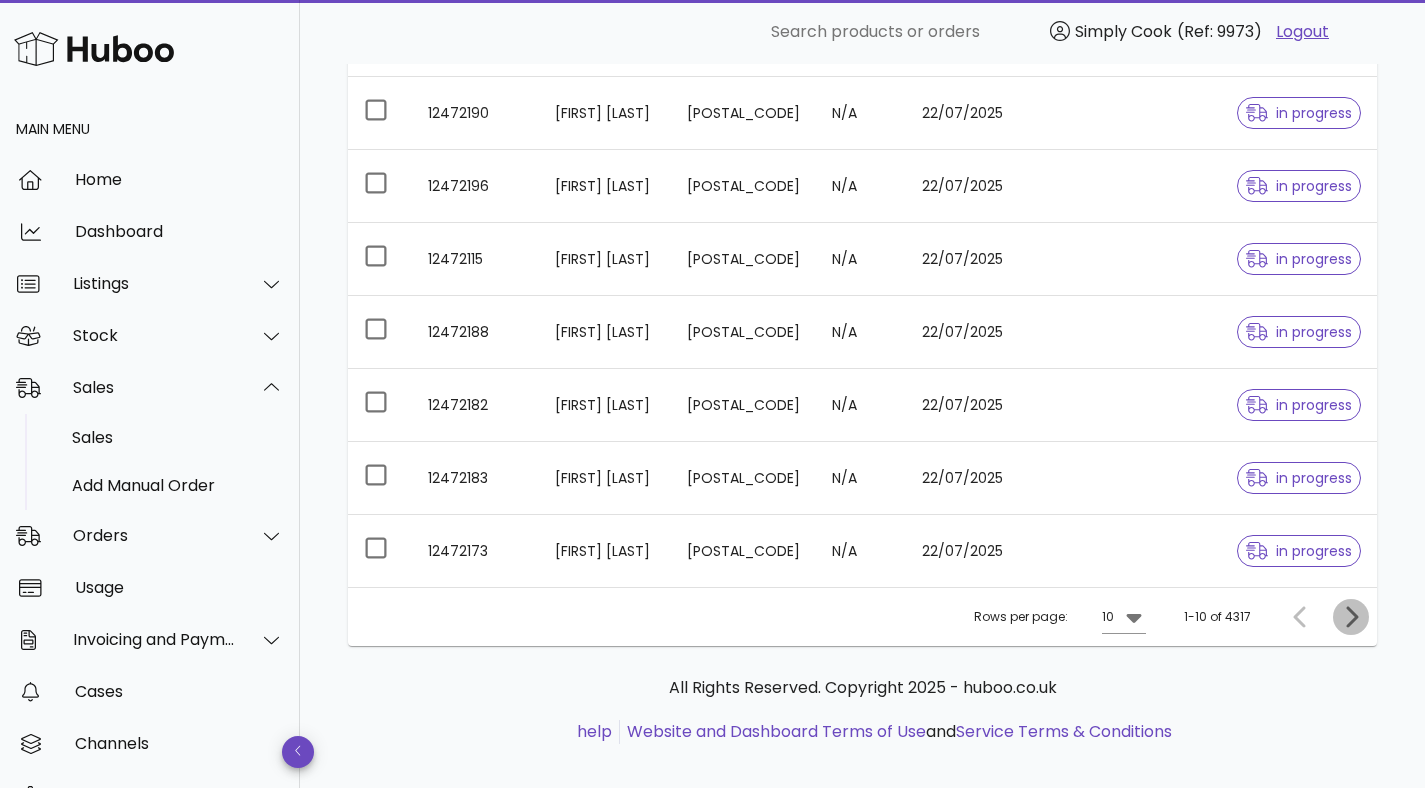 click 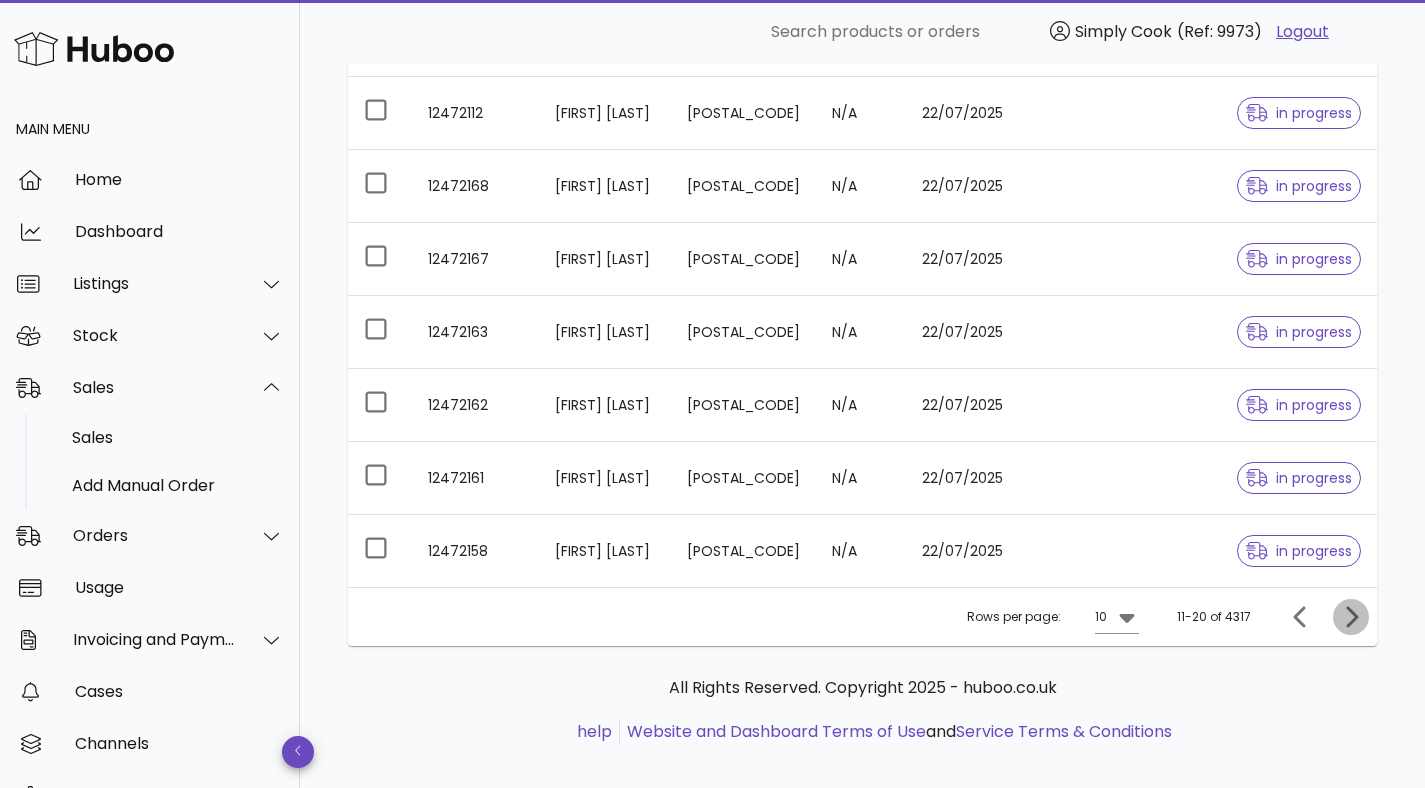 click 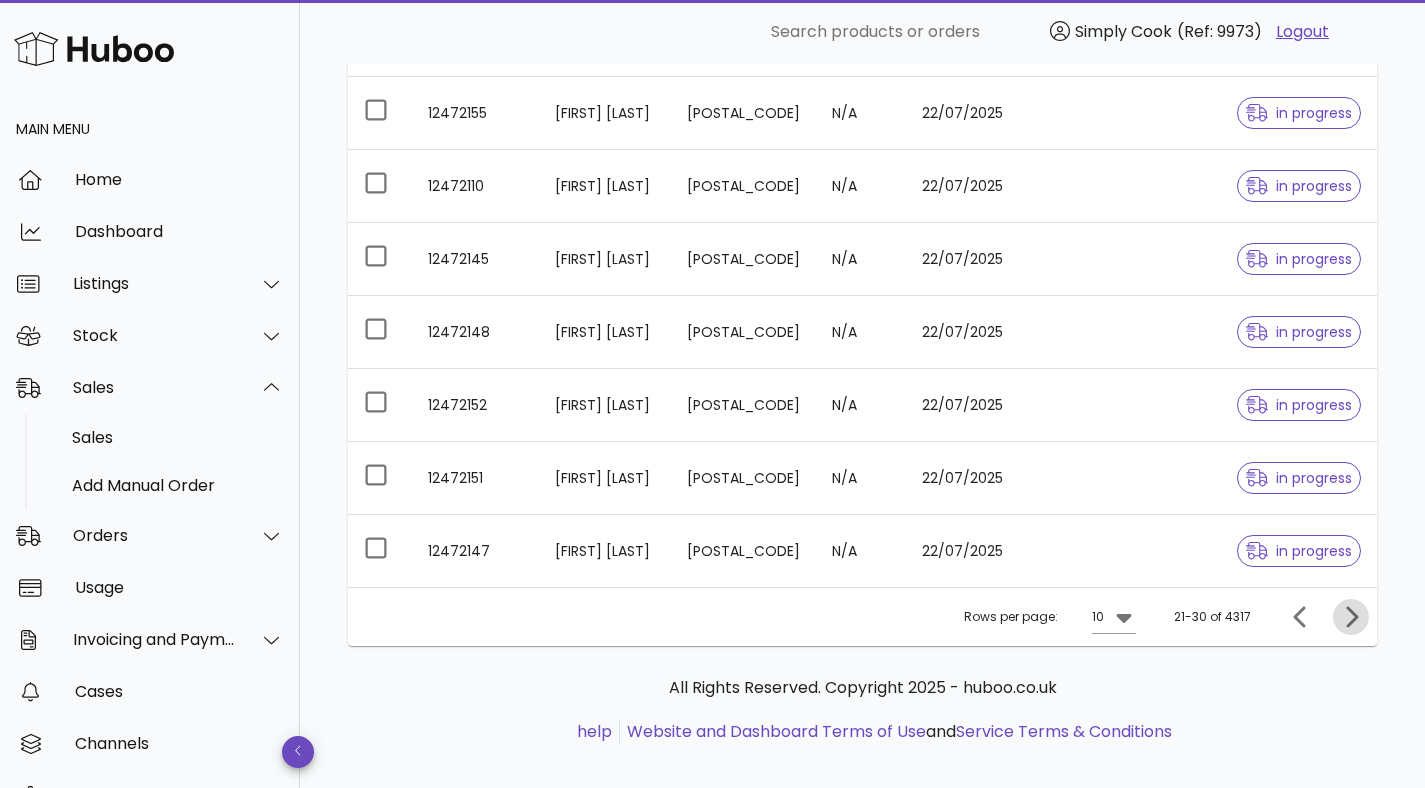click 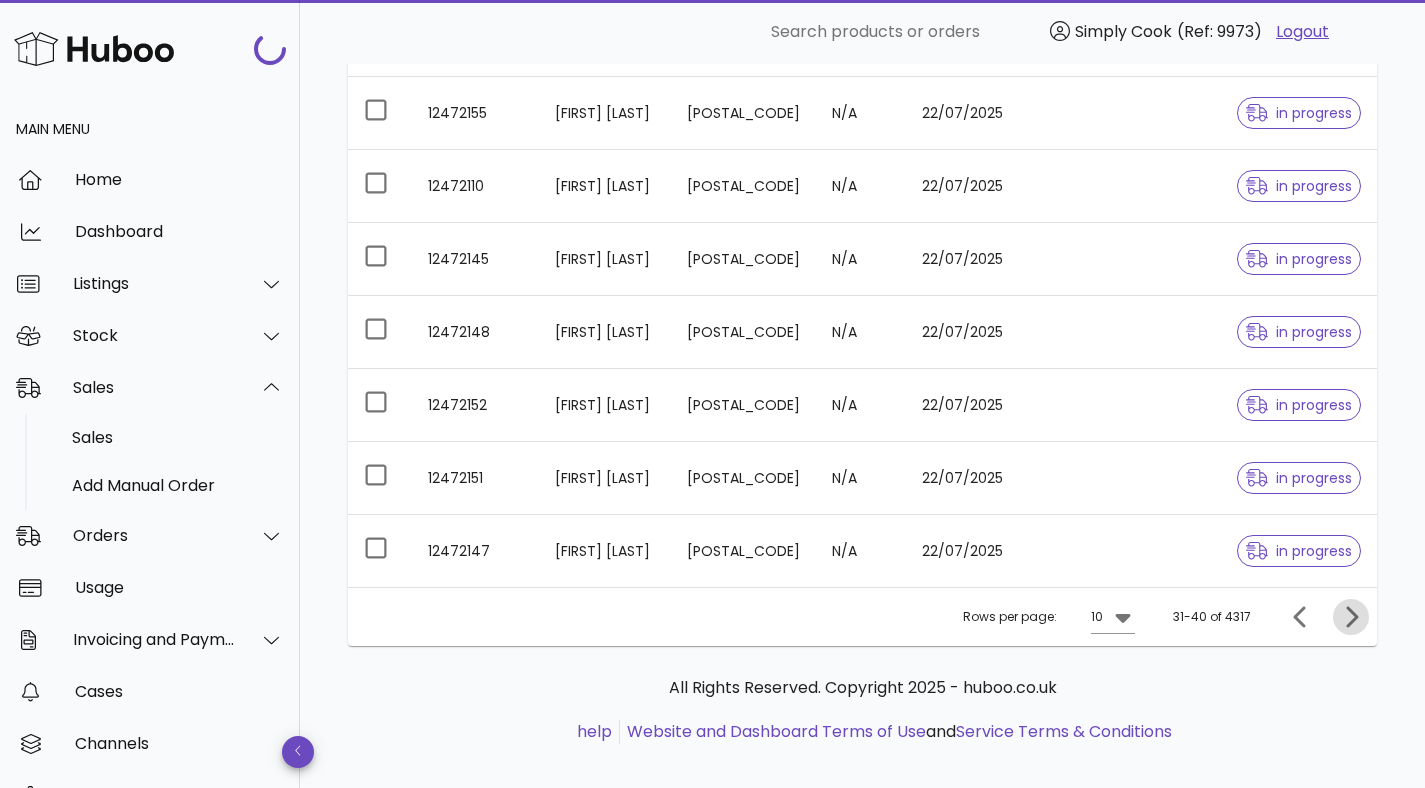 click 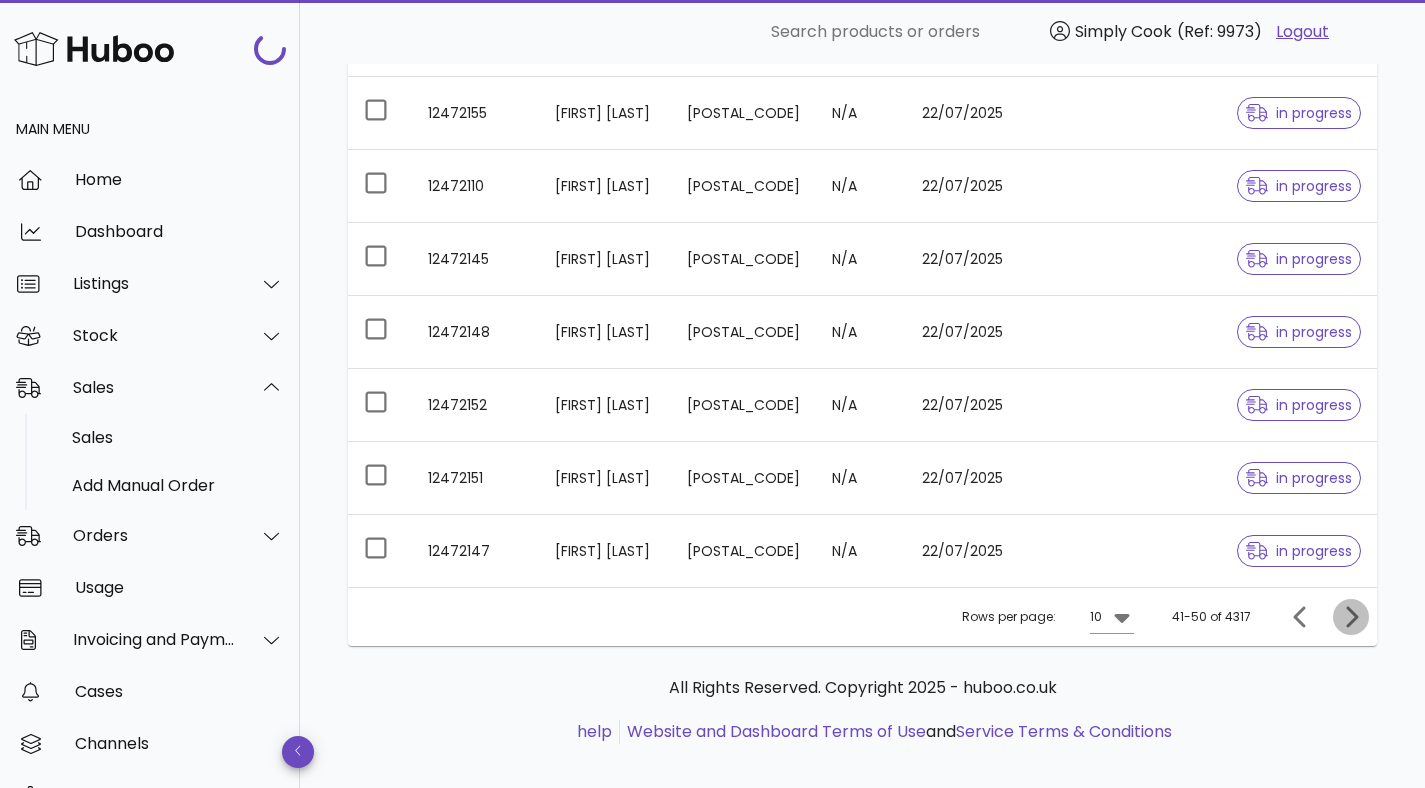 click 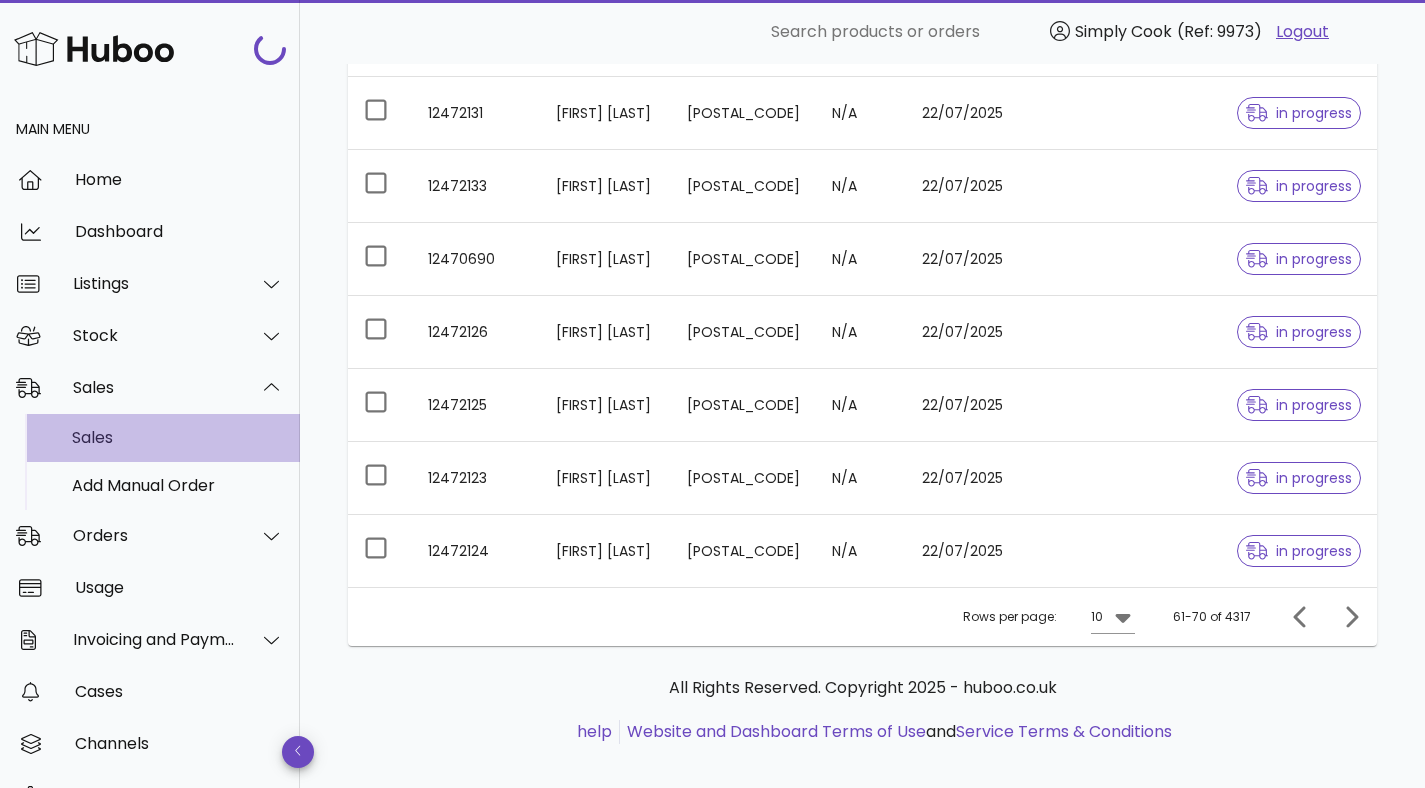 click on "Sales" at bounding box center (178, 437) 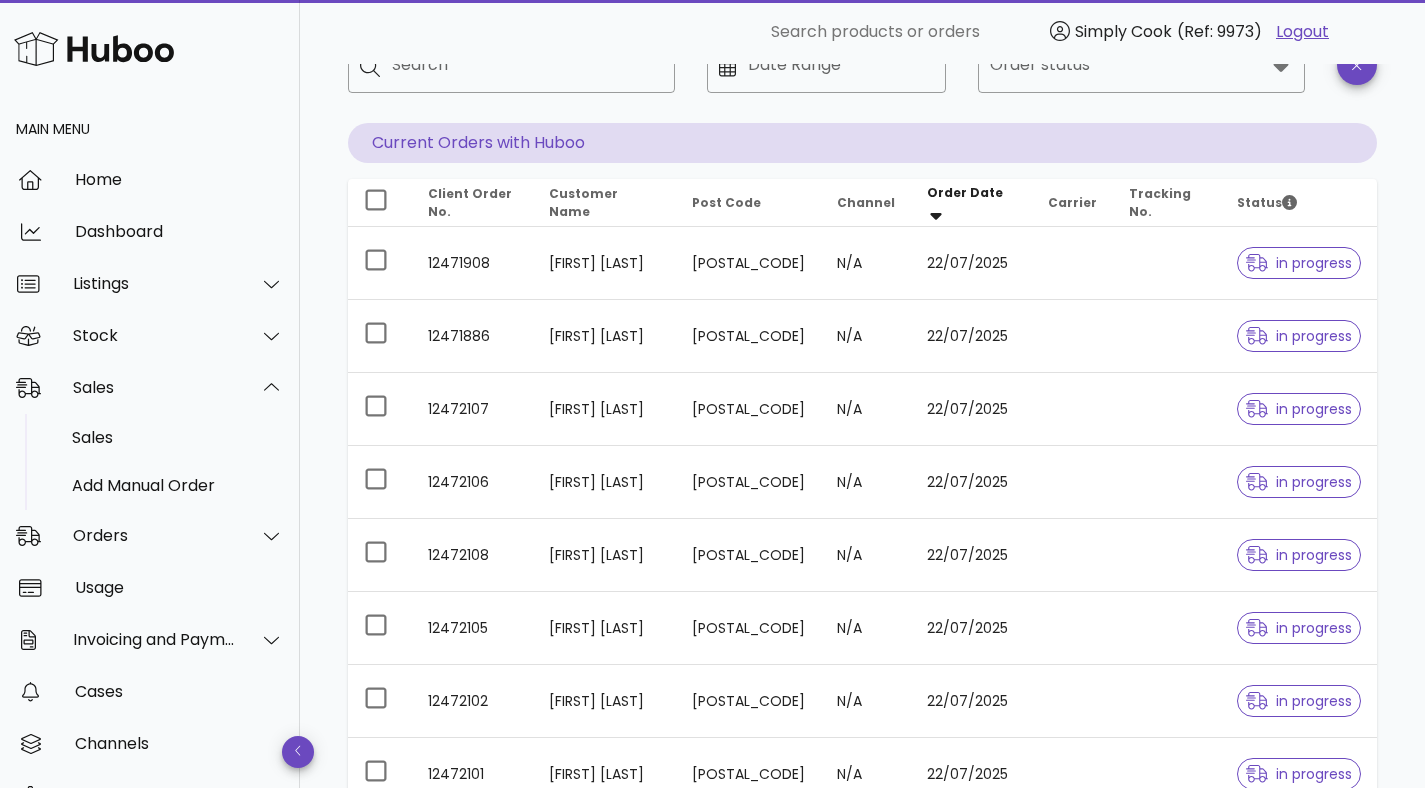scroll, scrollTop: 0, scrollLeft: 0, axis: both 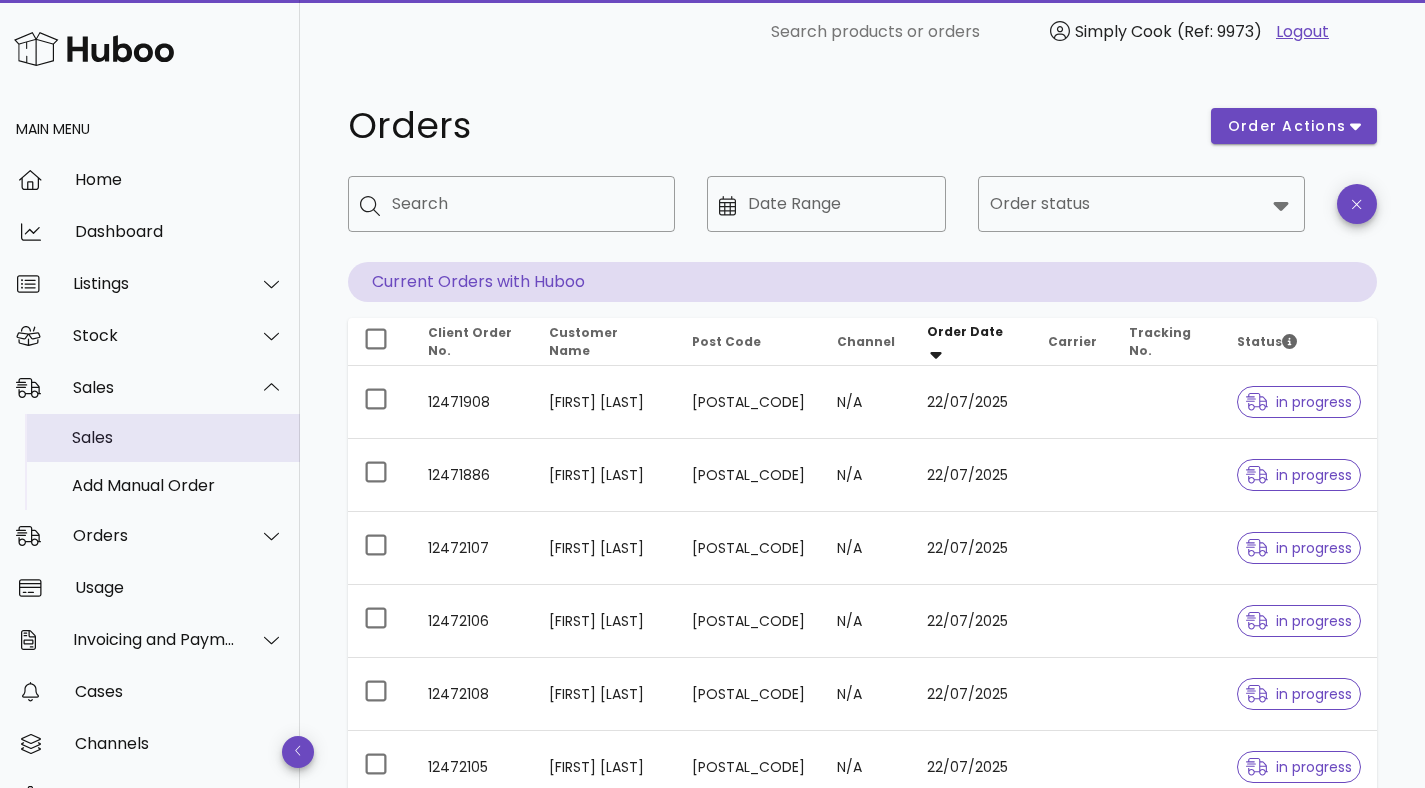 click on "Sales" at bounding box center (178, 437) 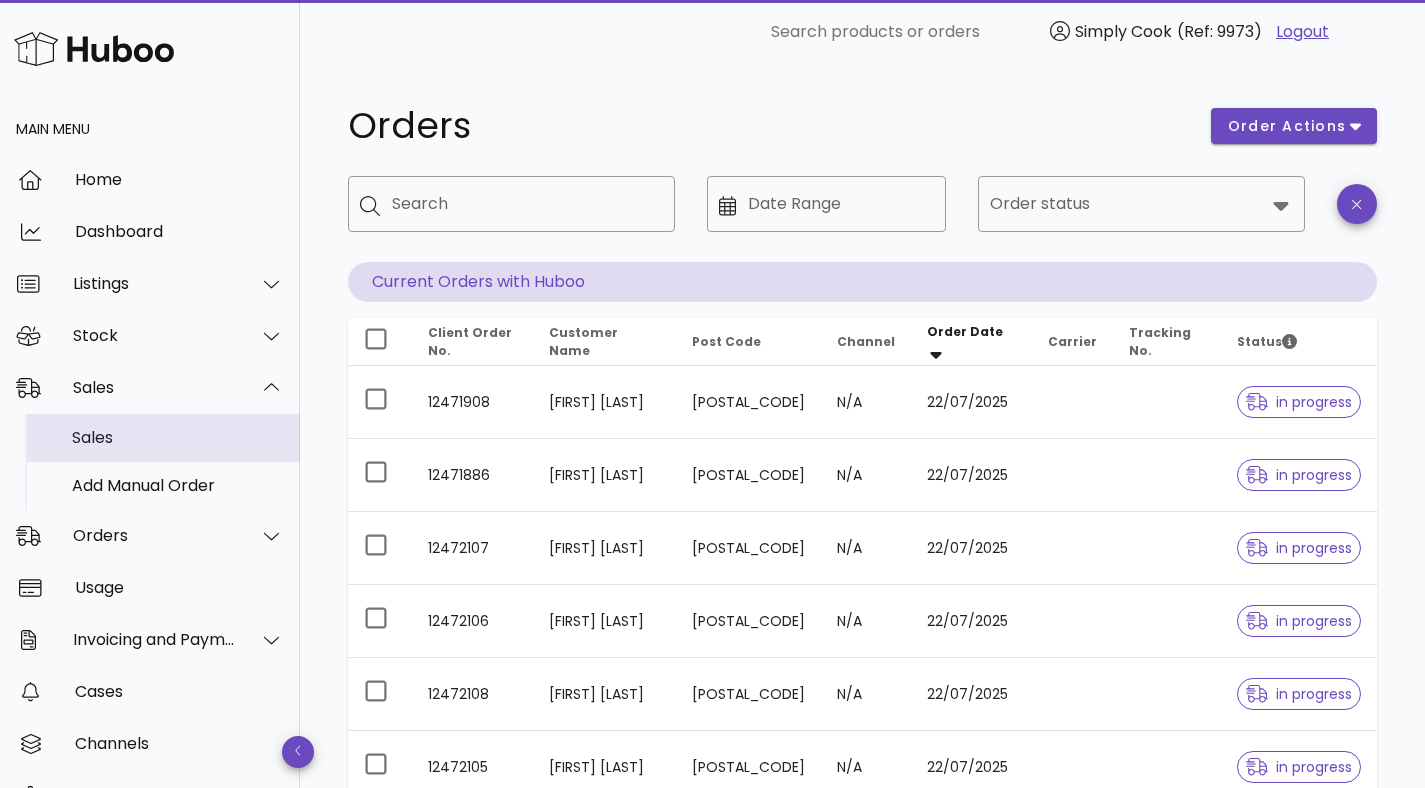 click on "Sales" at bounding box center [178, 437] 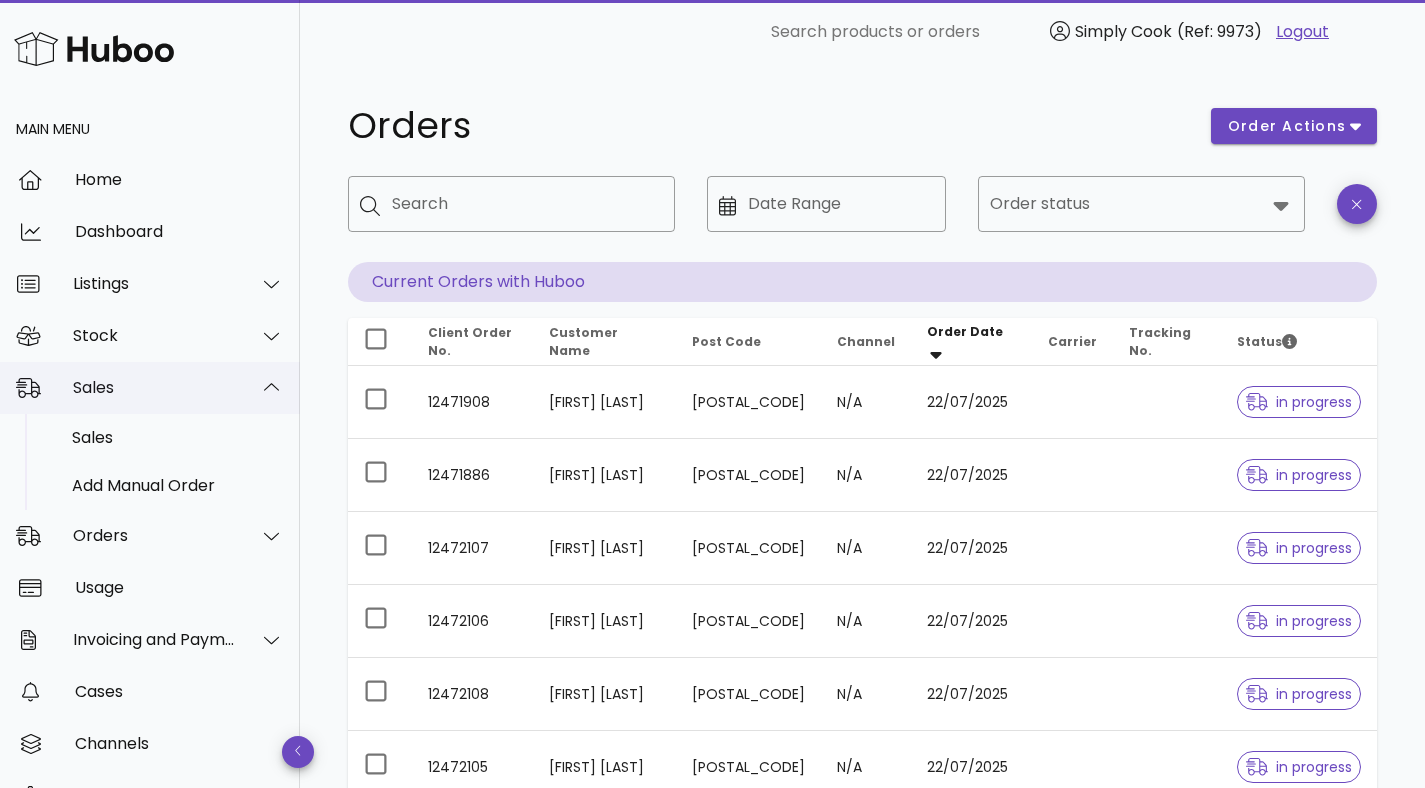 click on "Sales" at bounding box center [150, 388] 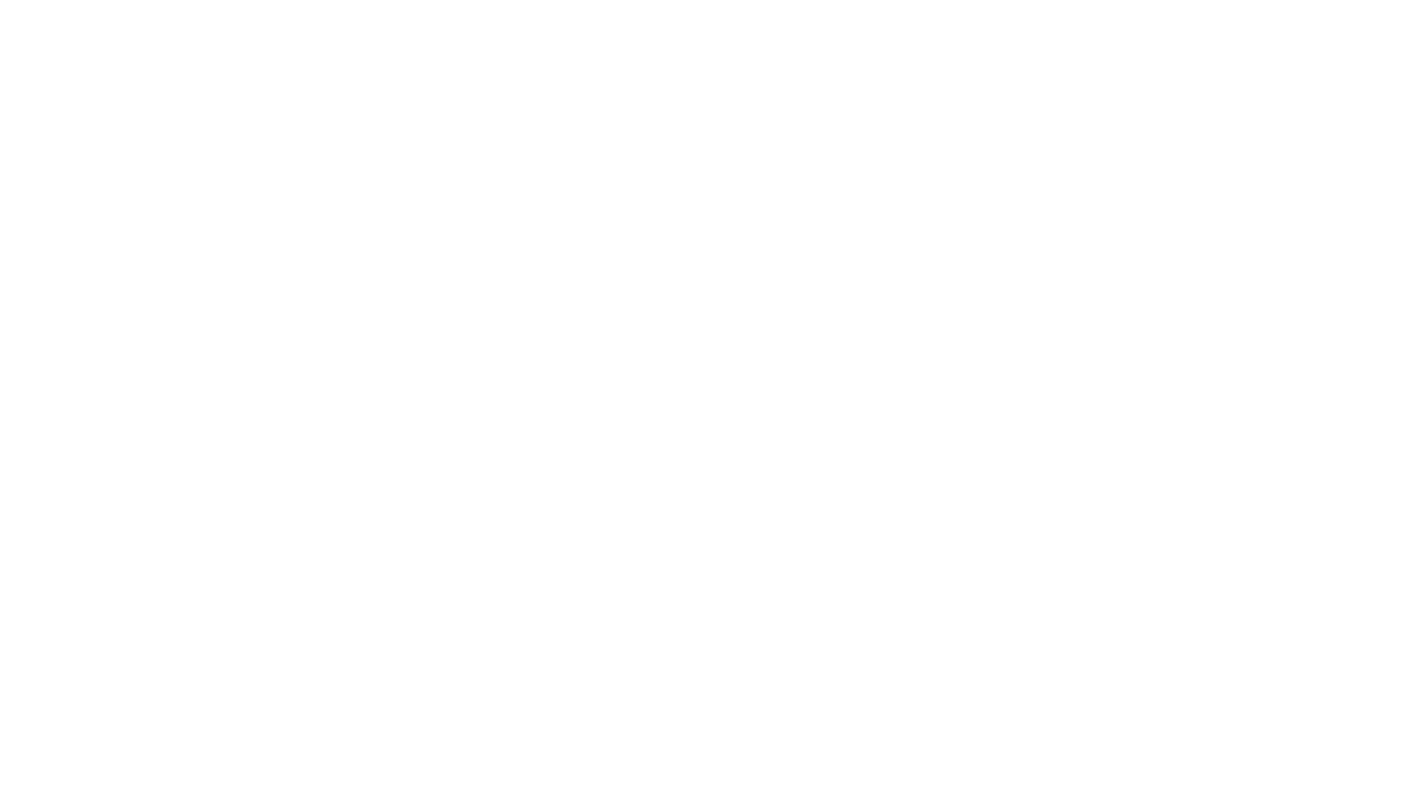 scroll, scrollTop: 0, scrollLeft: 0, axis: both 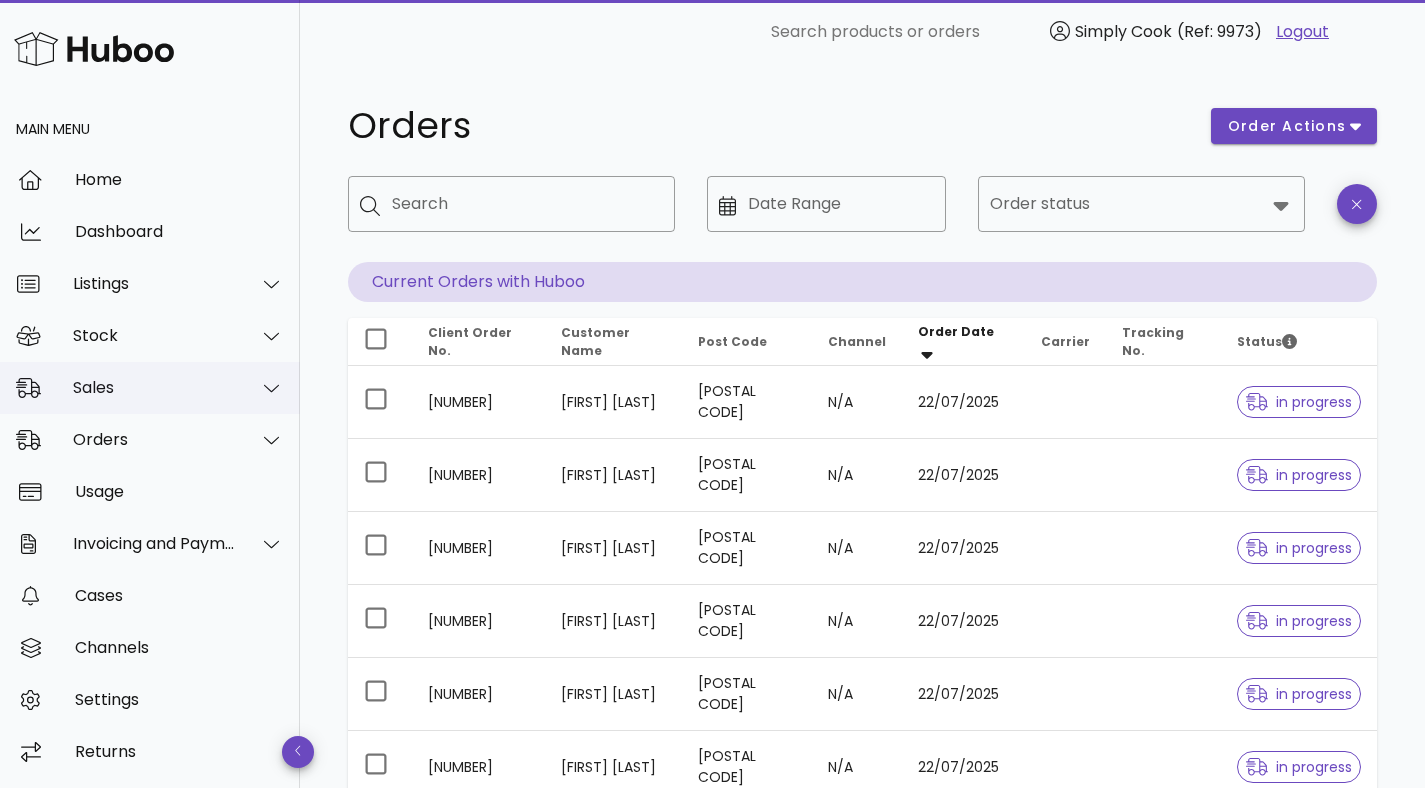 click on "Sales" at bounding box center (154, 387) 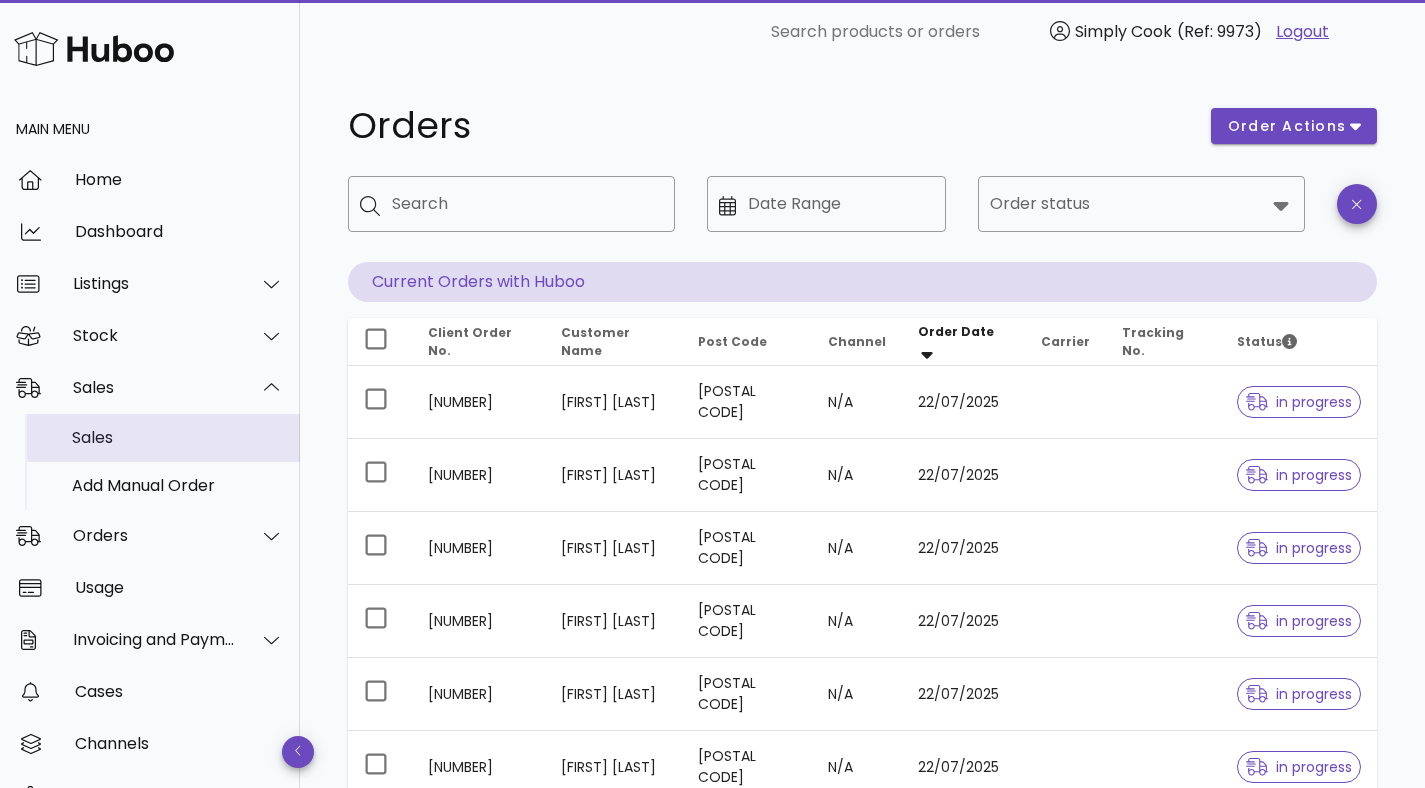 click on "Sales" at bounding box center (178, 437) 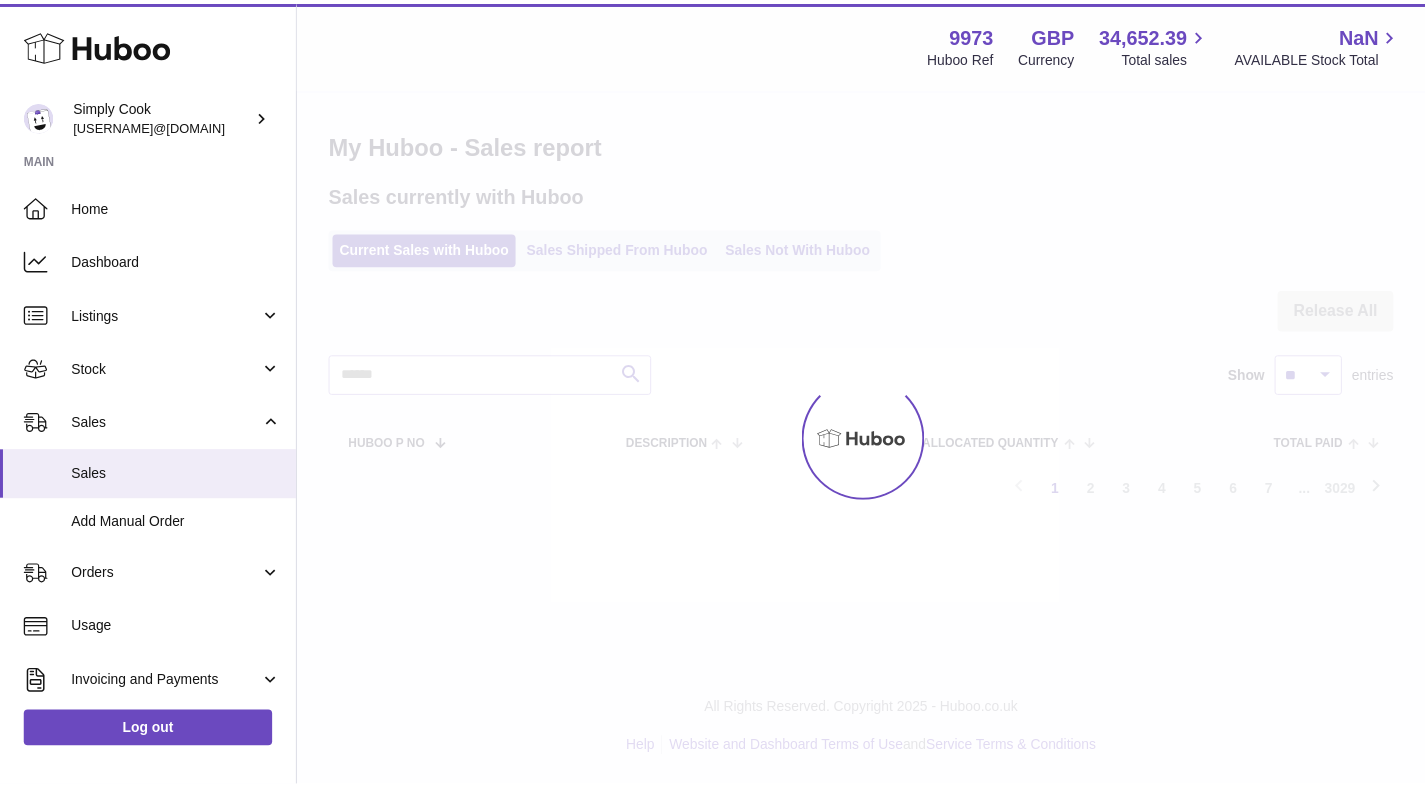 scroll, scrollTop: 0, scrollLeft: 0, axis: both 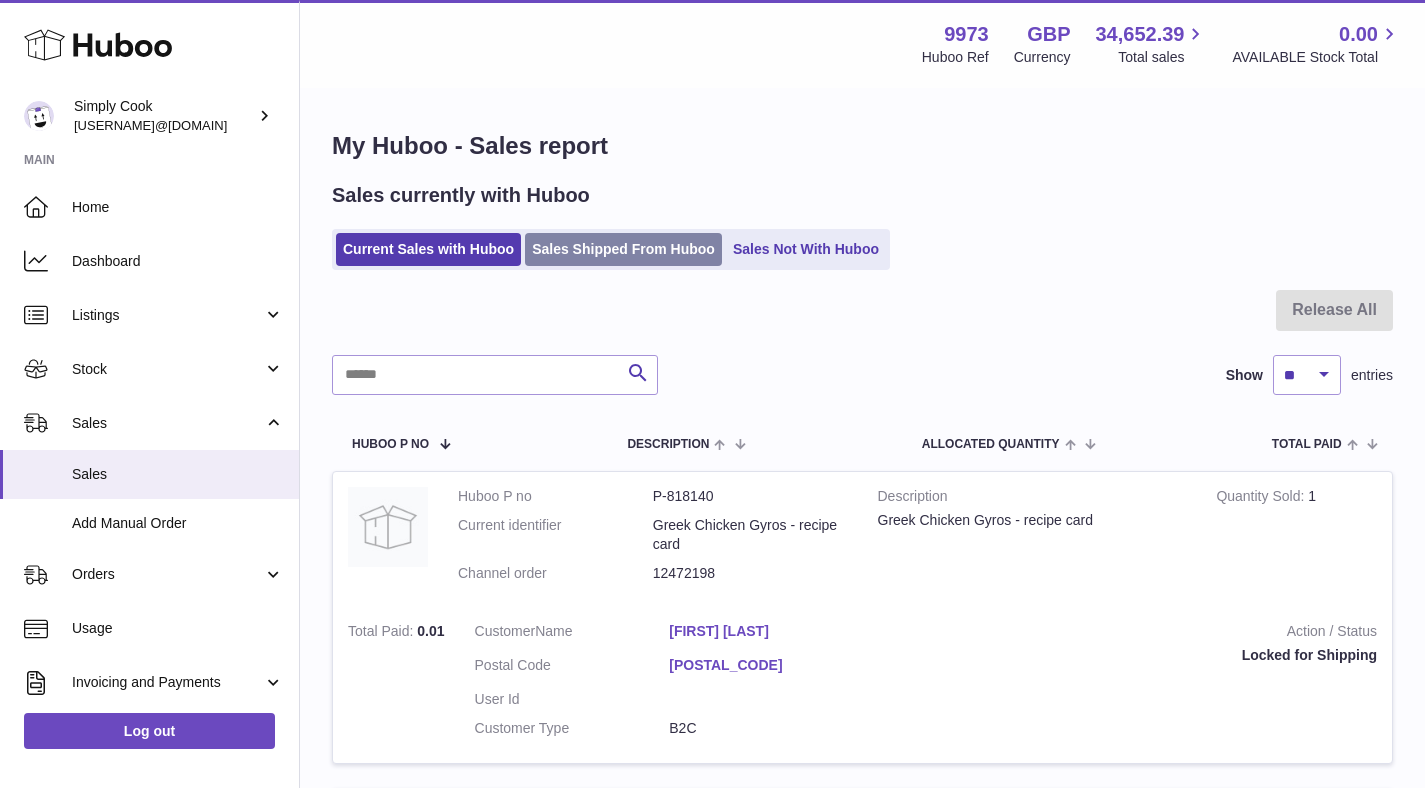 click on "Sales Shipped From Huboo" at bounding box center [623, 249] 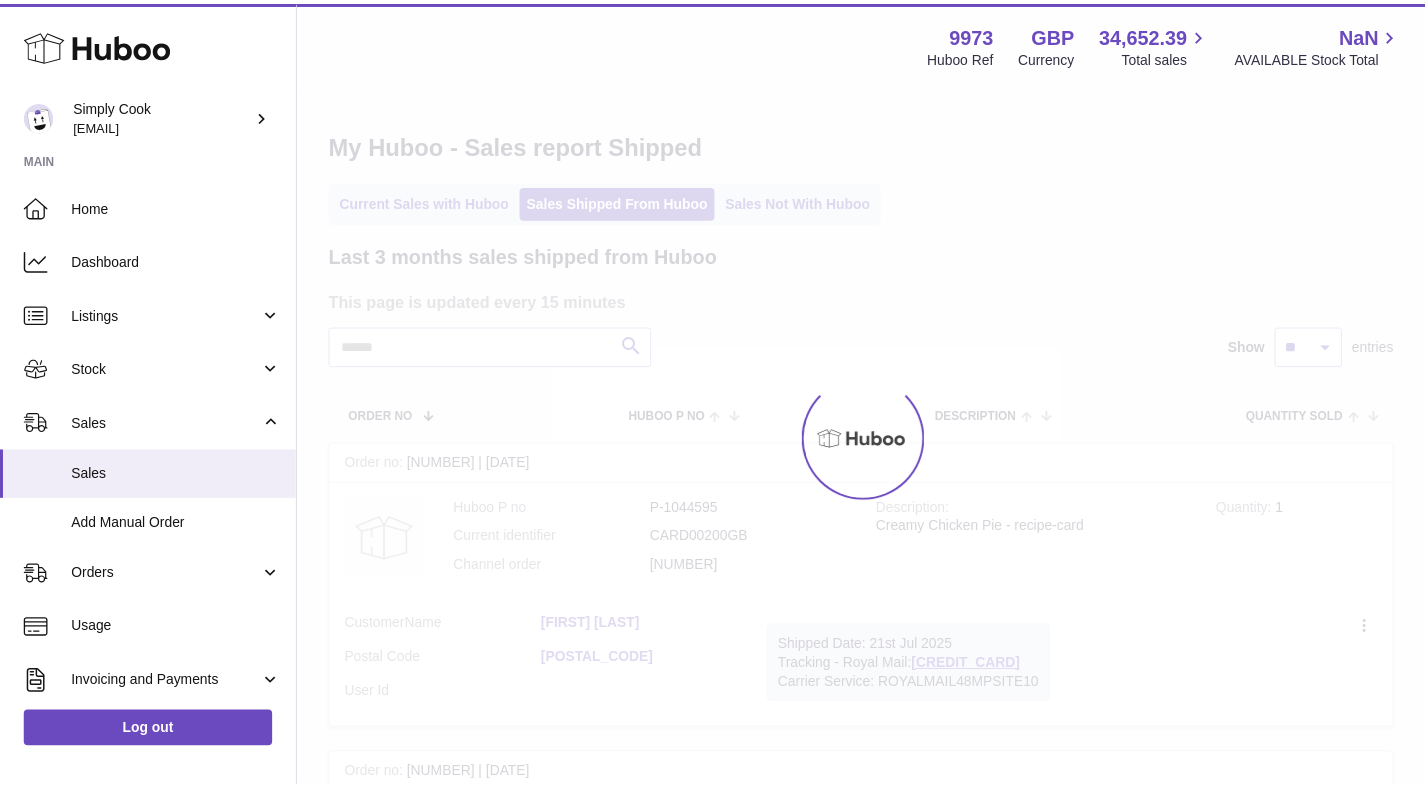 scroll, scrollTop: 0, scrollLeft: 0, axis: both 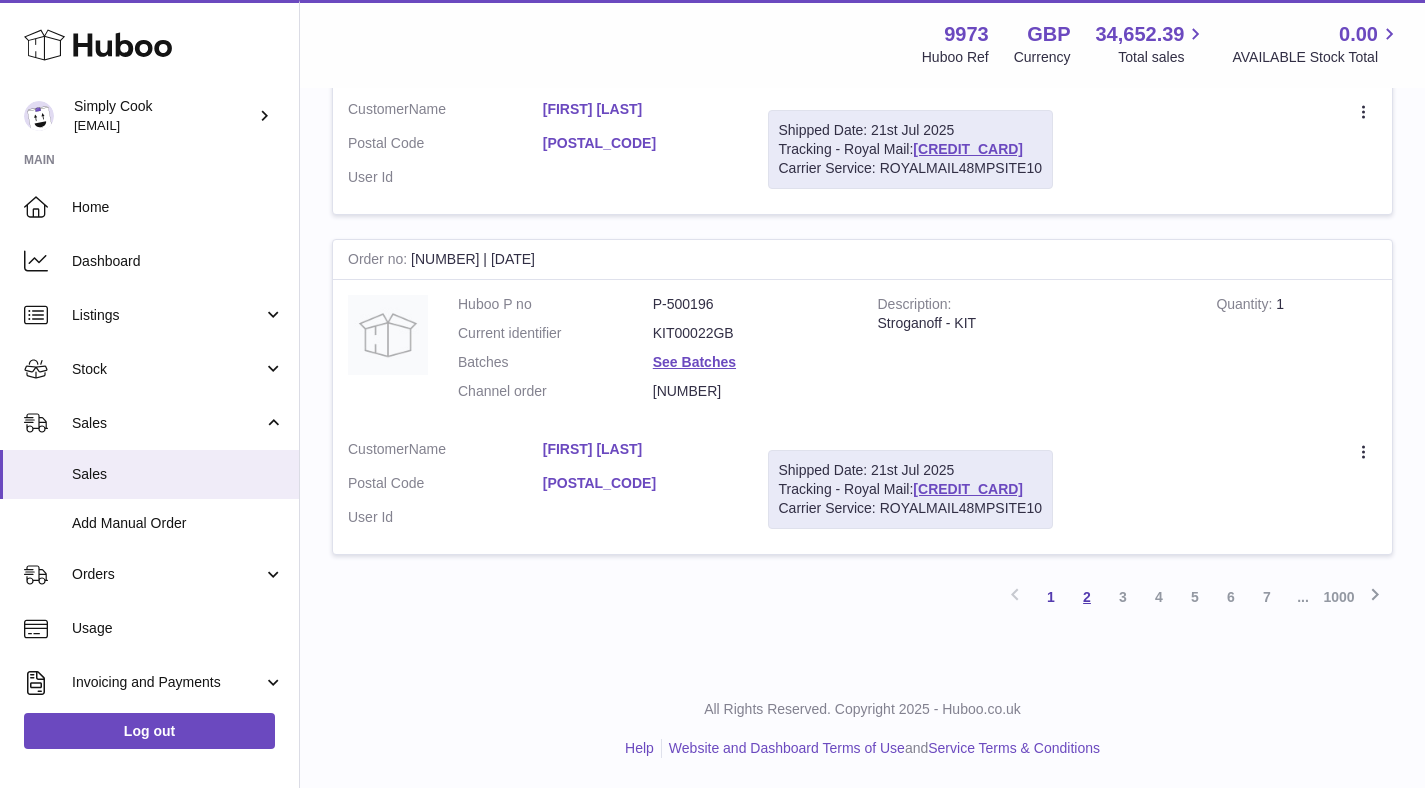 click on "2" at bounding box center [1087, 597] 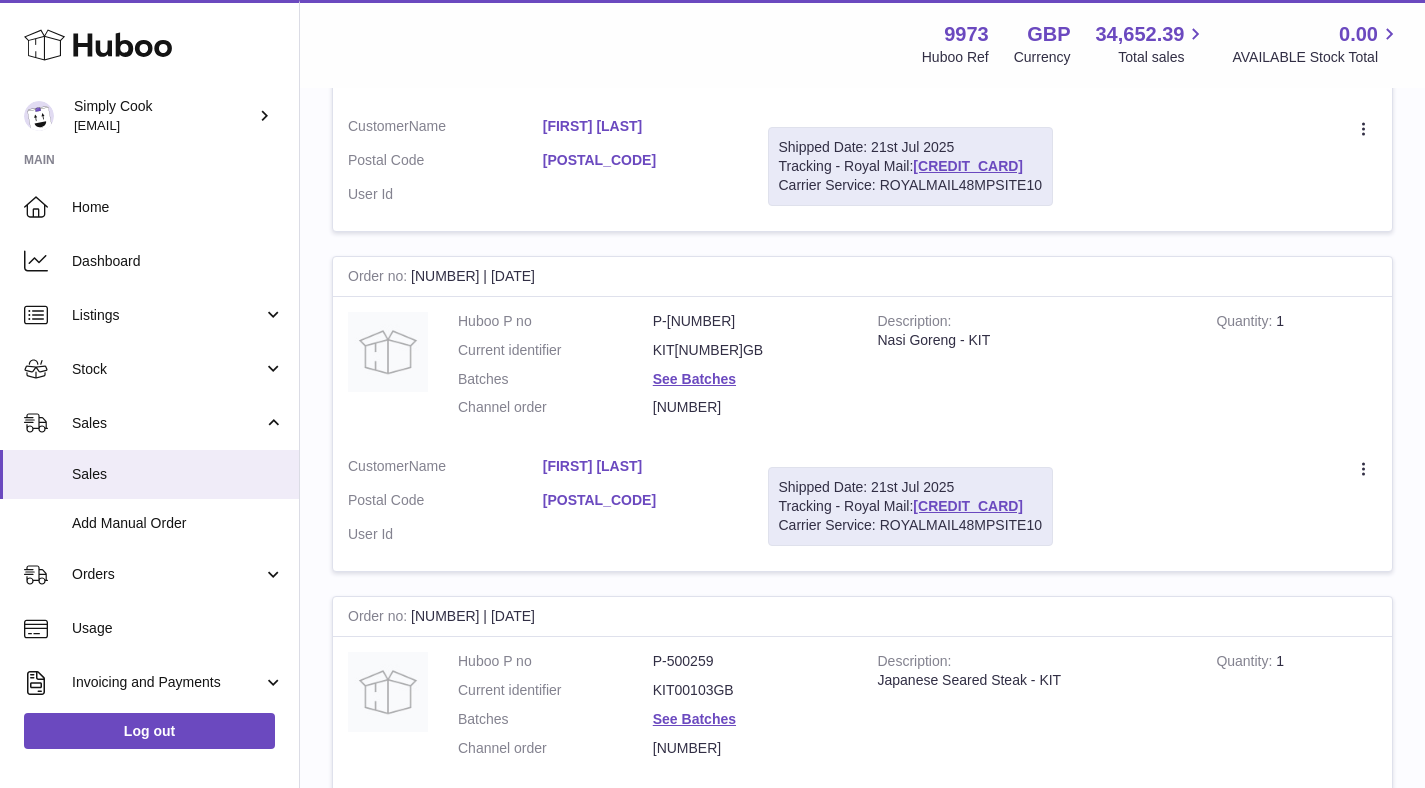 scroll, scrollTop: 3054, scrollLeft: 0, axis: vertical 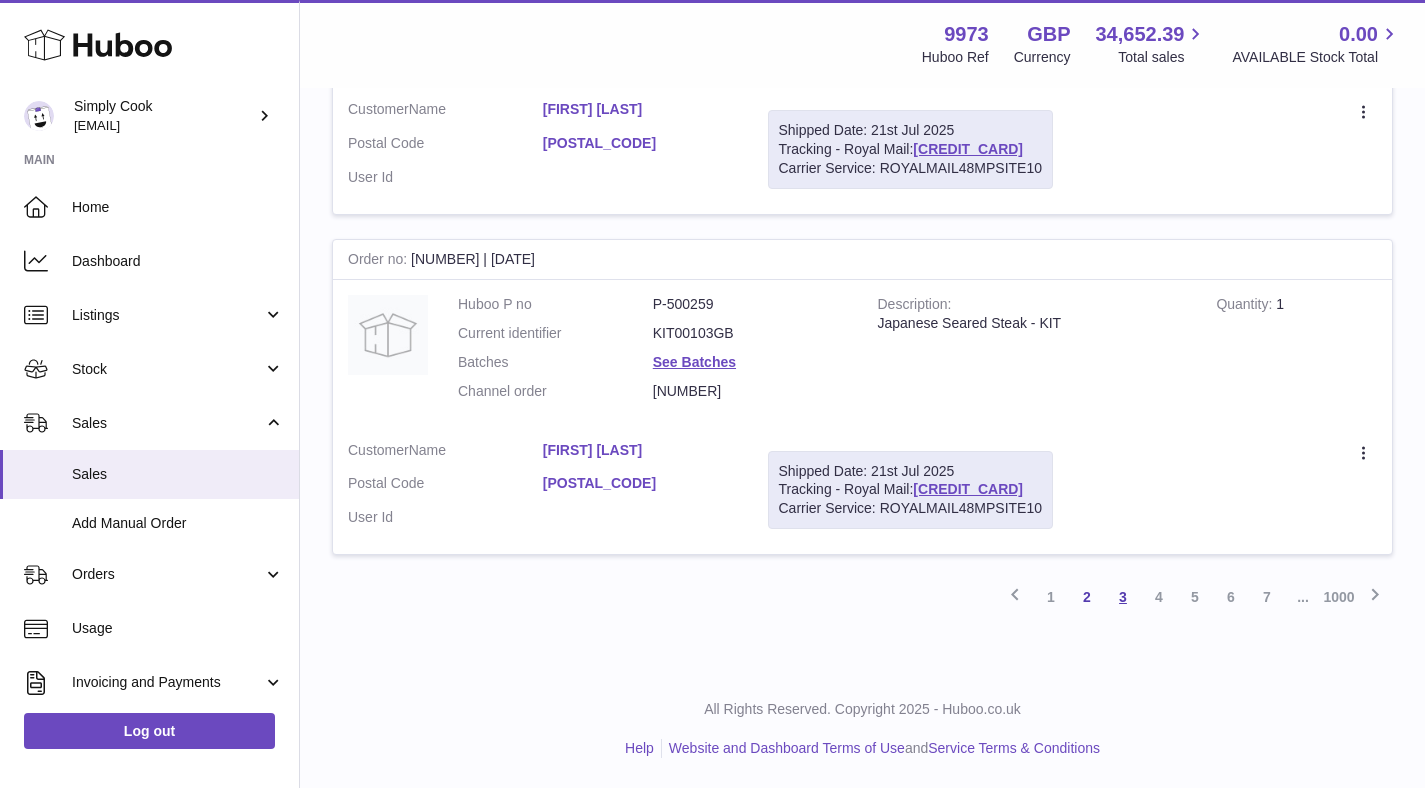 click on "3" at bounding box center (1123, 597) 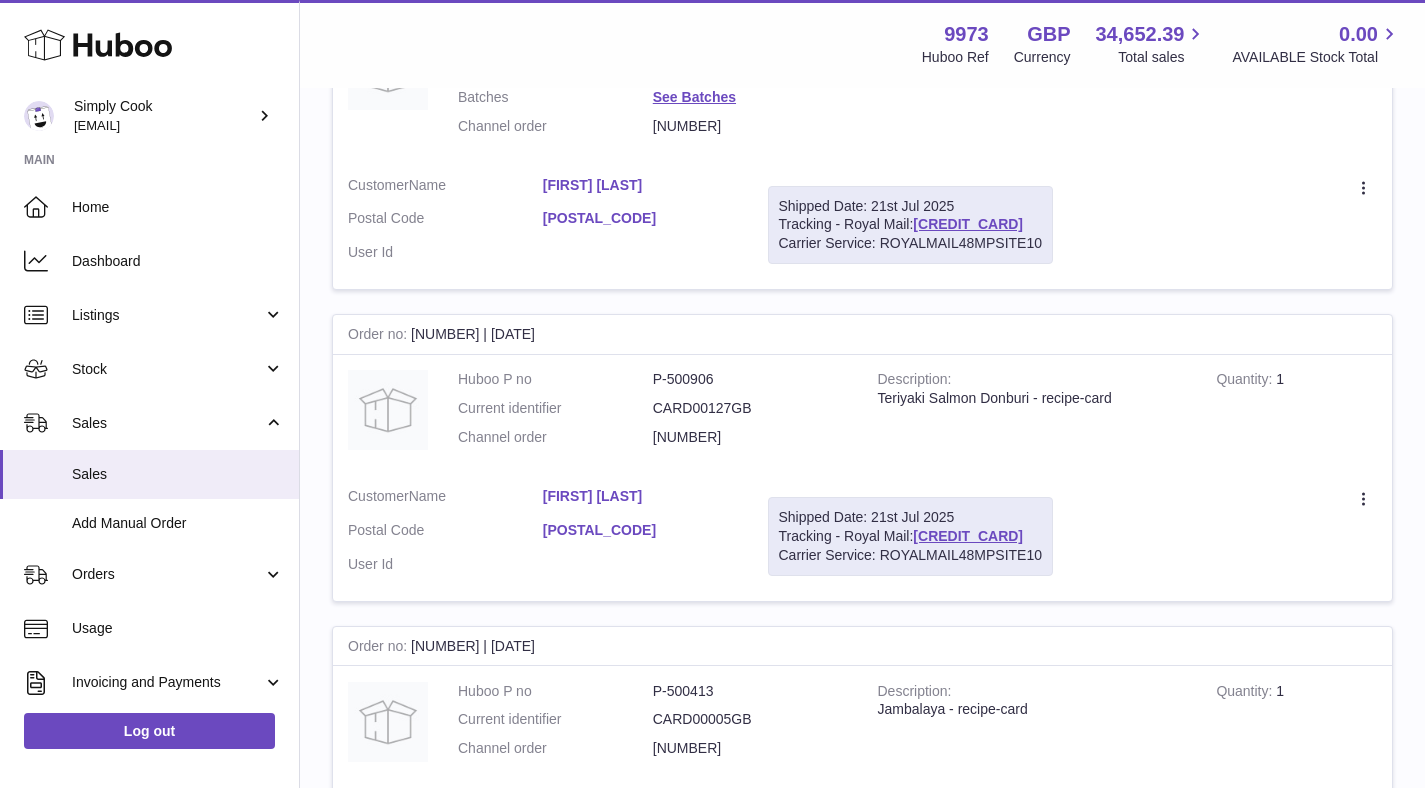 scroll, scrollTop: 3151, scrollLeft: 0, axis: vertical 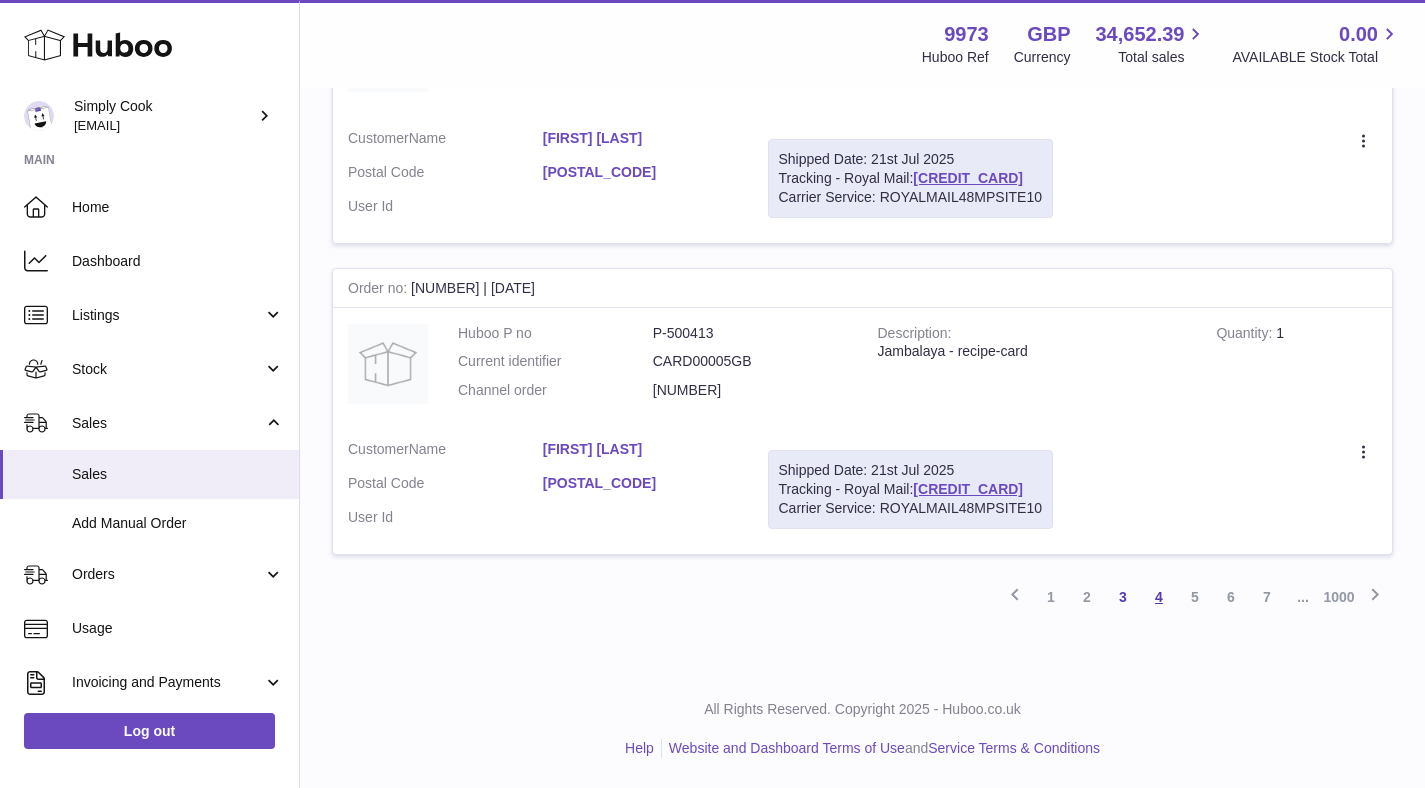 click on "4" at bounding box center [1159, 597] 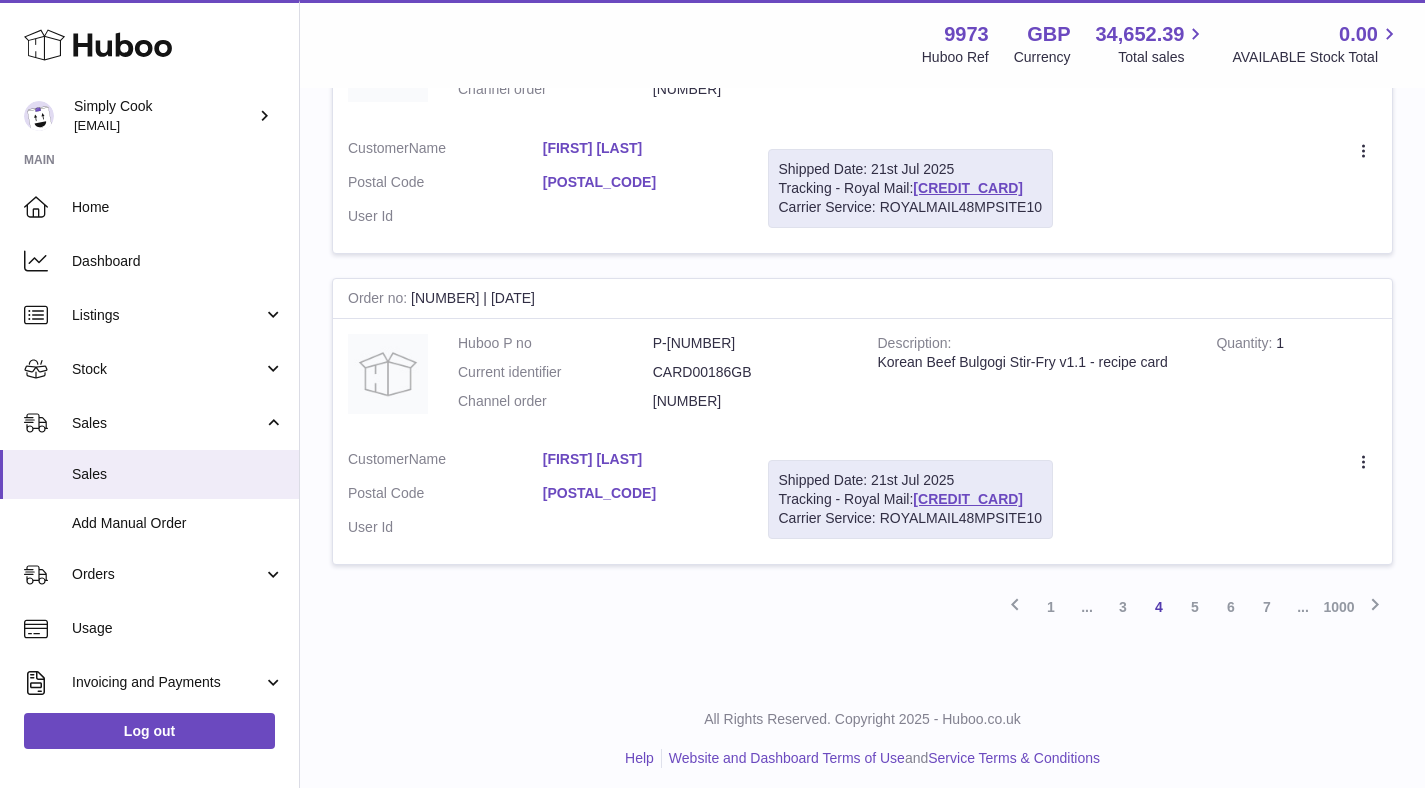 scroll, scrollTop: 3093, scrollLeft: 0, axis: vertical 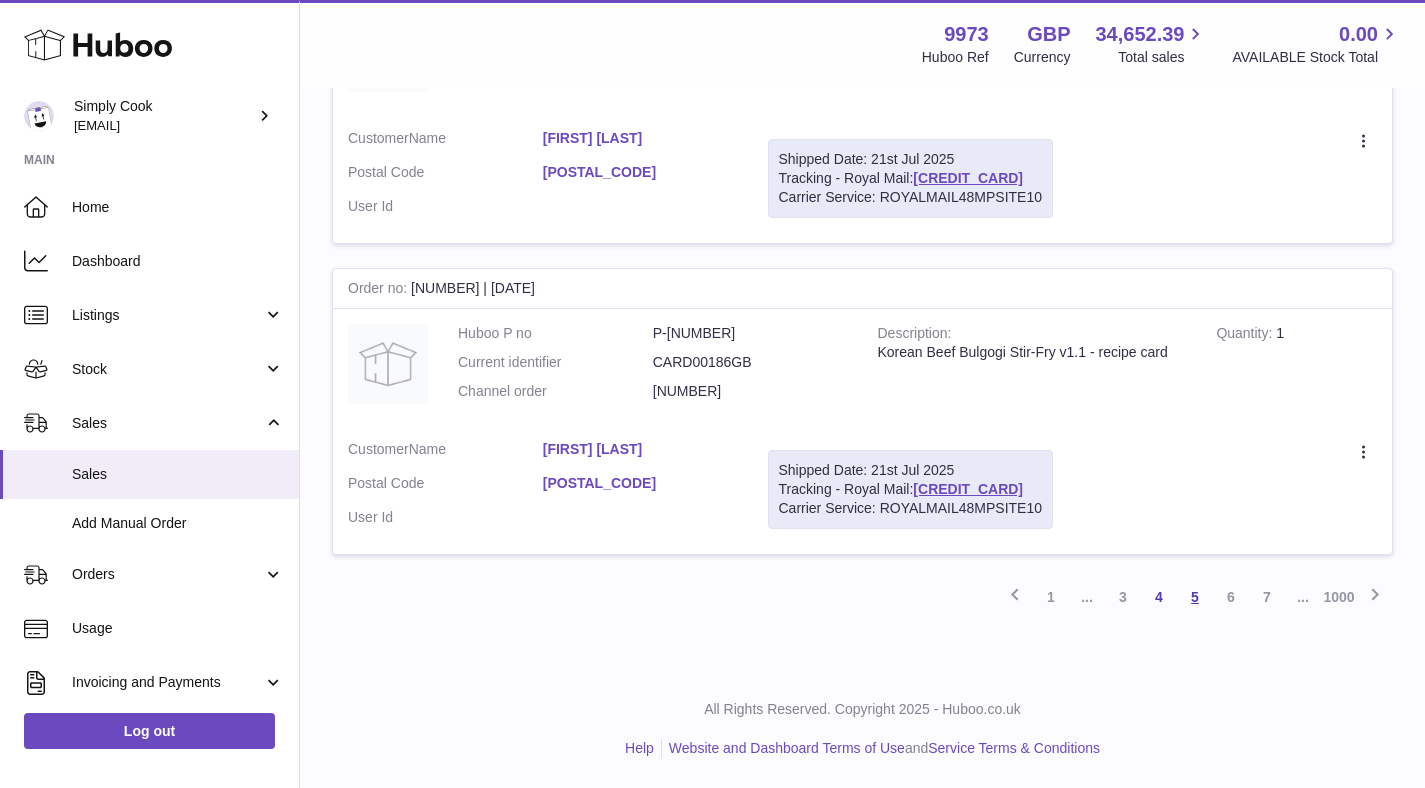 click on "5" at bounding box center [1195, 597] 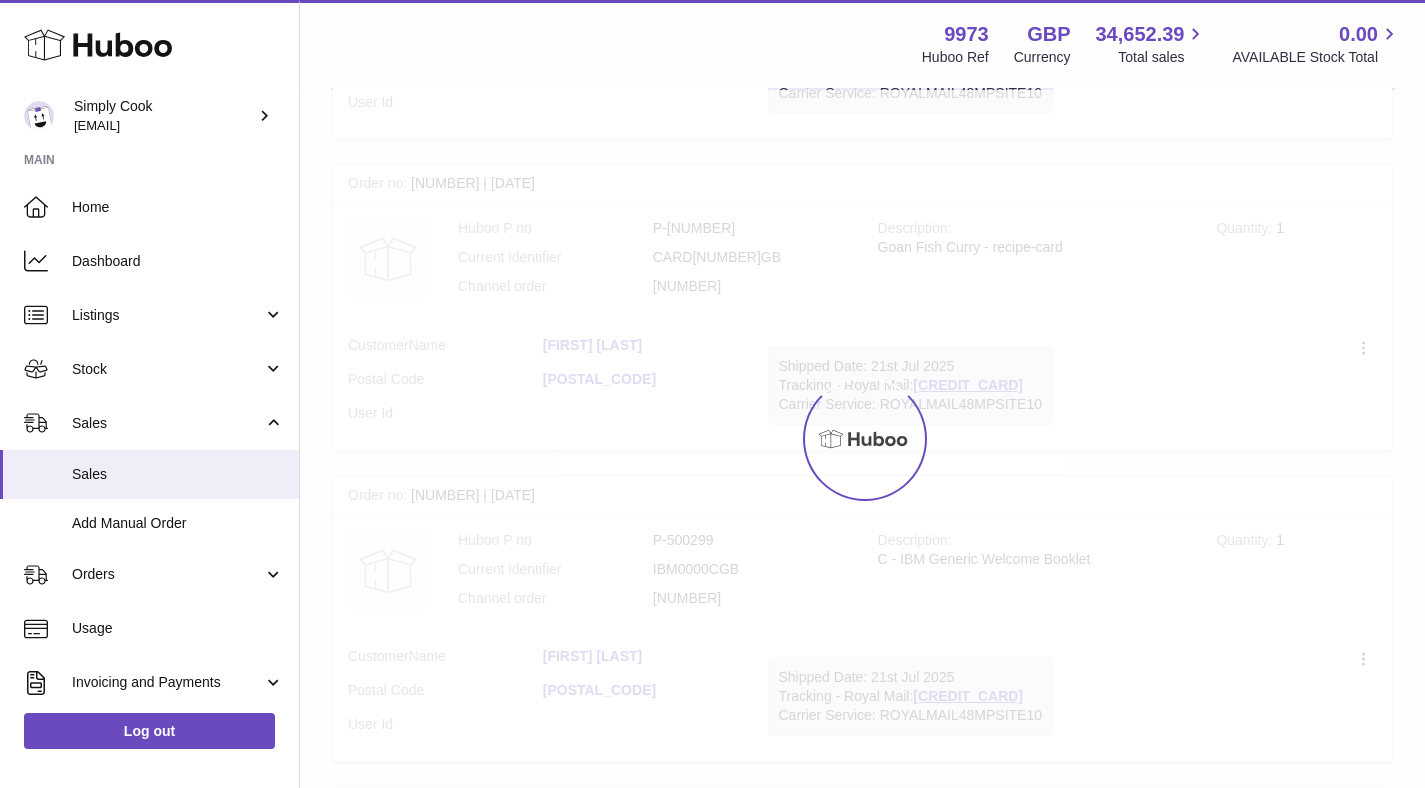 scroll, scrollTop: 90, scrollLeft: 0, axis: vertical 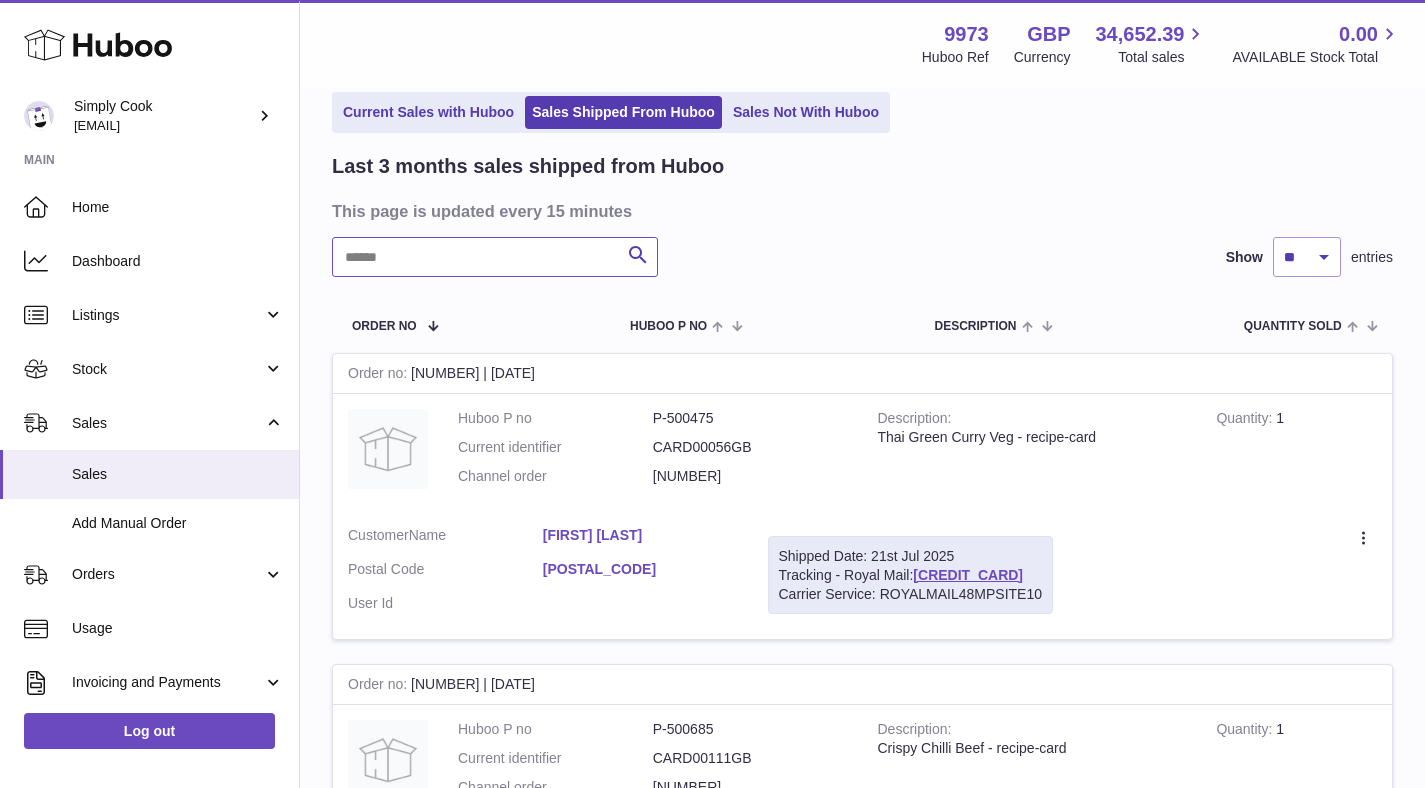 click at bounding box center [495, 257] 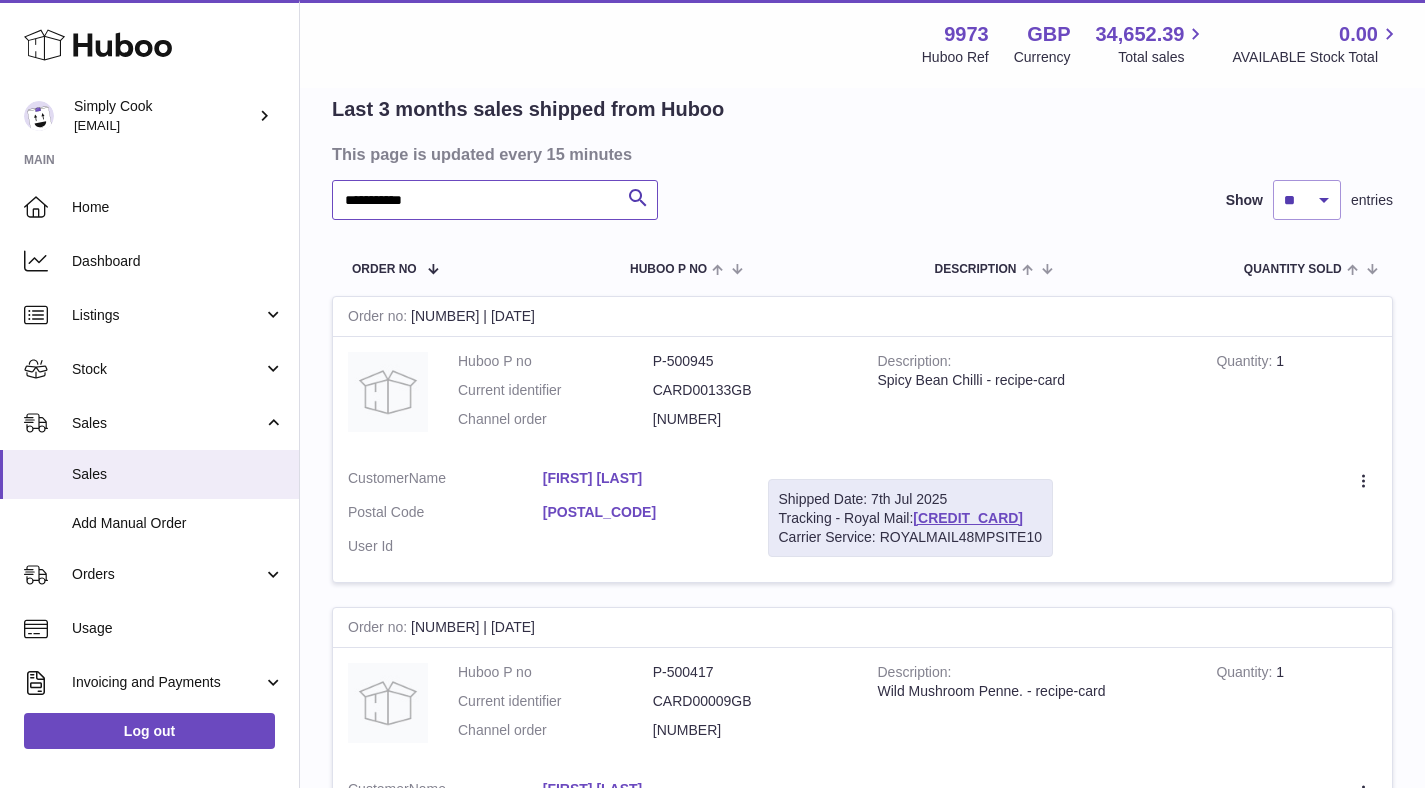 scroll, scrollTop: 0, scrollLeft: 0, axis: both 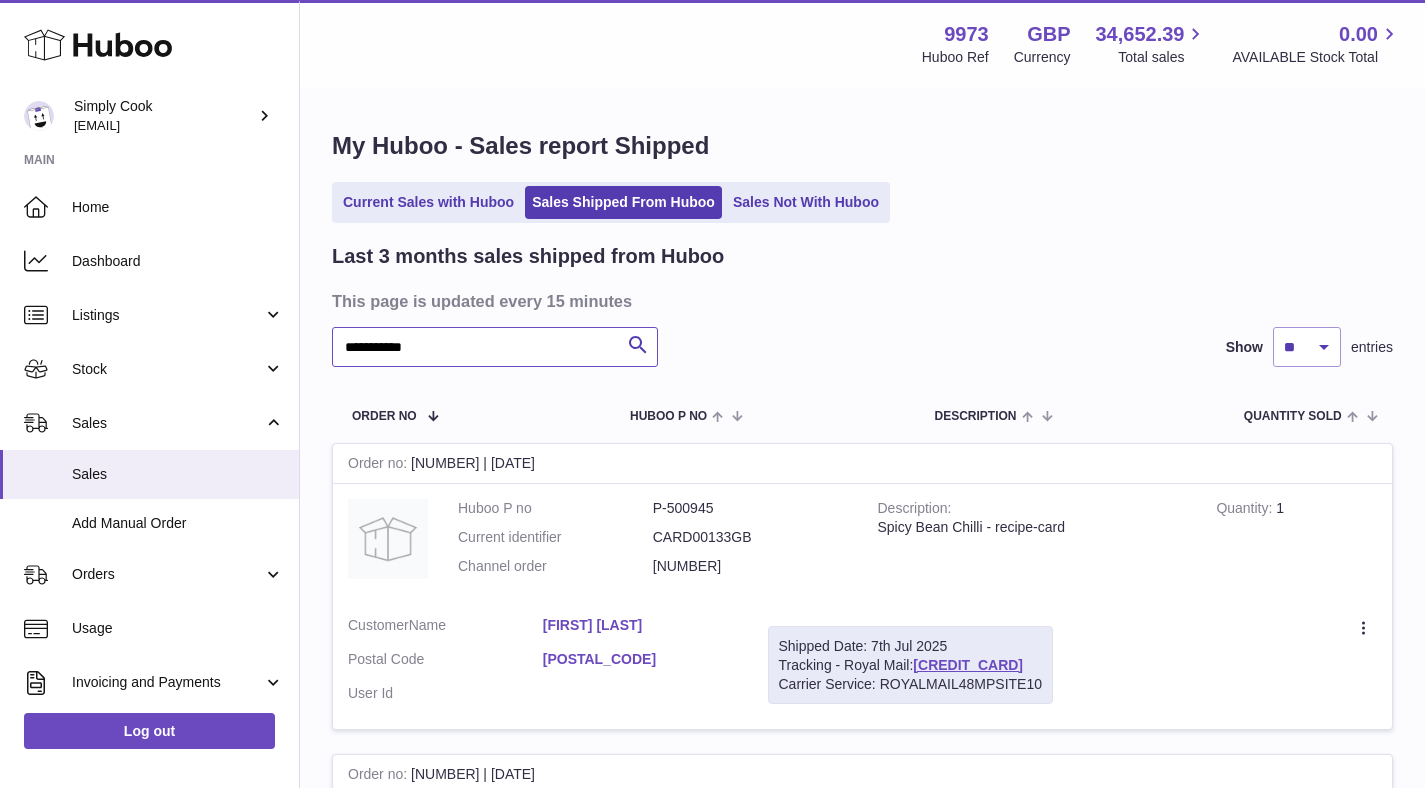 click on "**********" at bounding box center (495, 347) 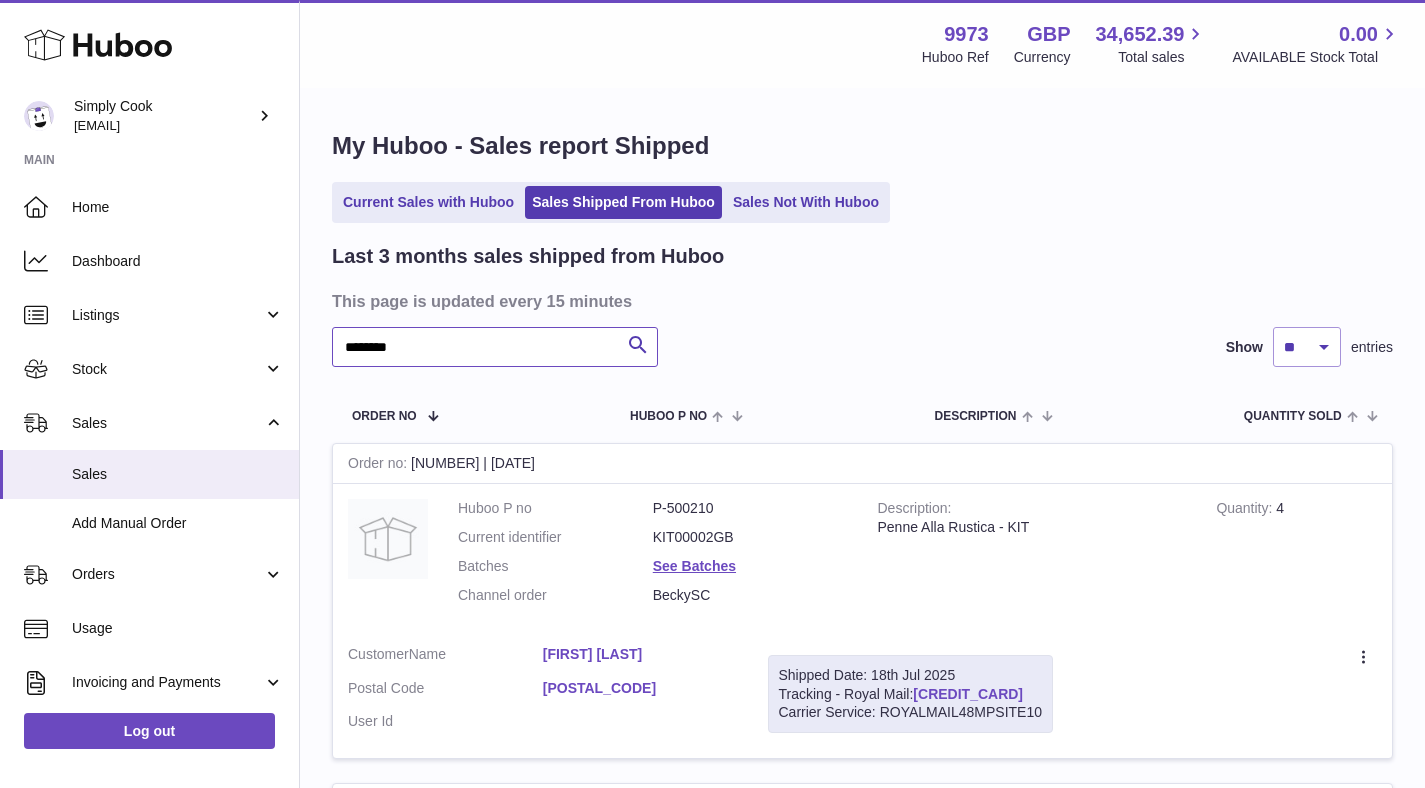 type on "********" 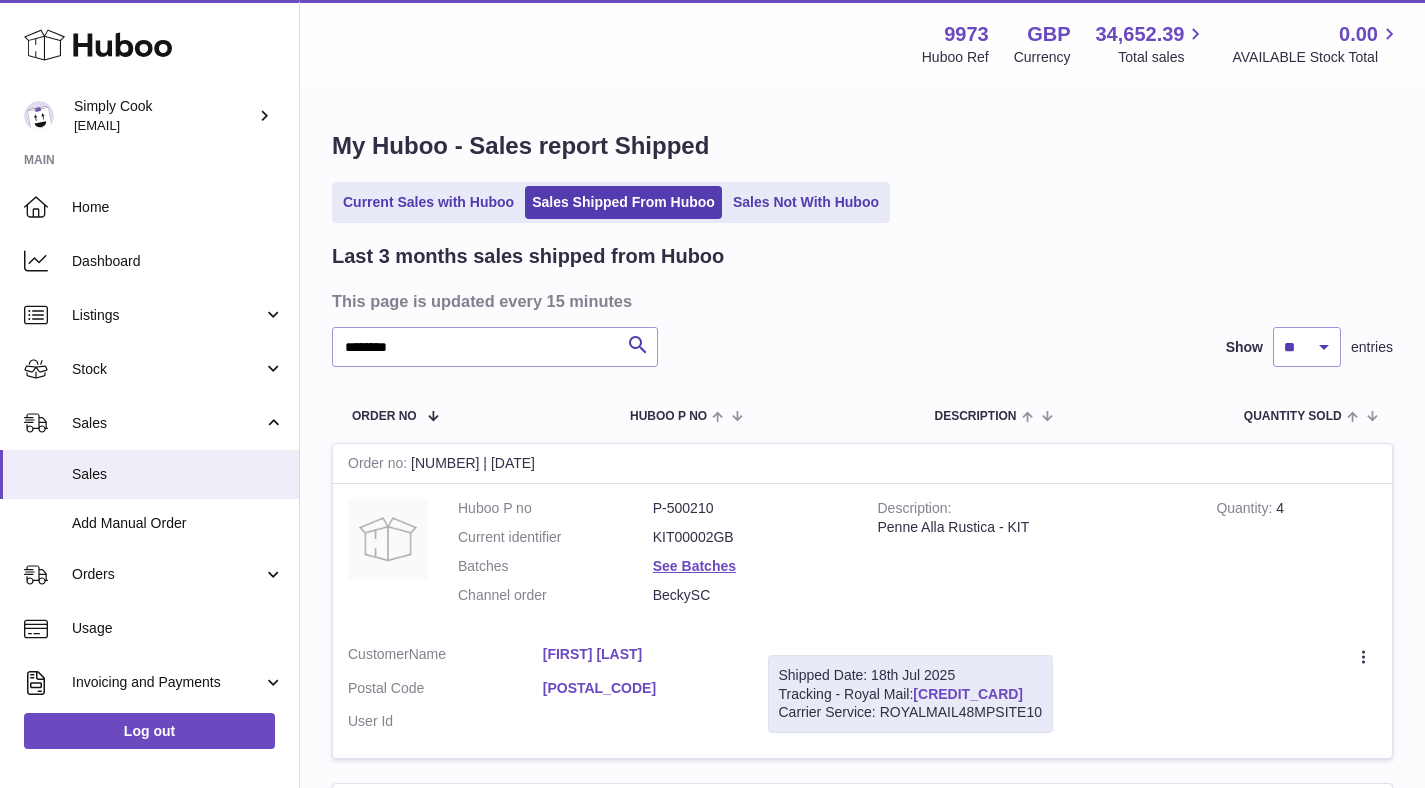 click on "[CREDIT_CARD]" at bounding box center (968, 694) 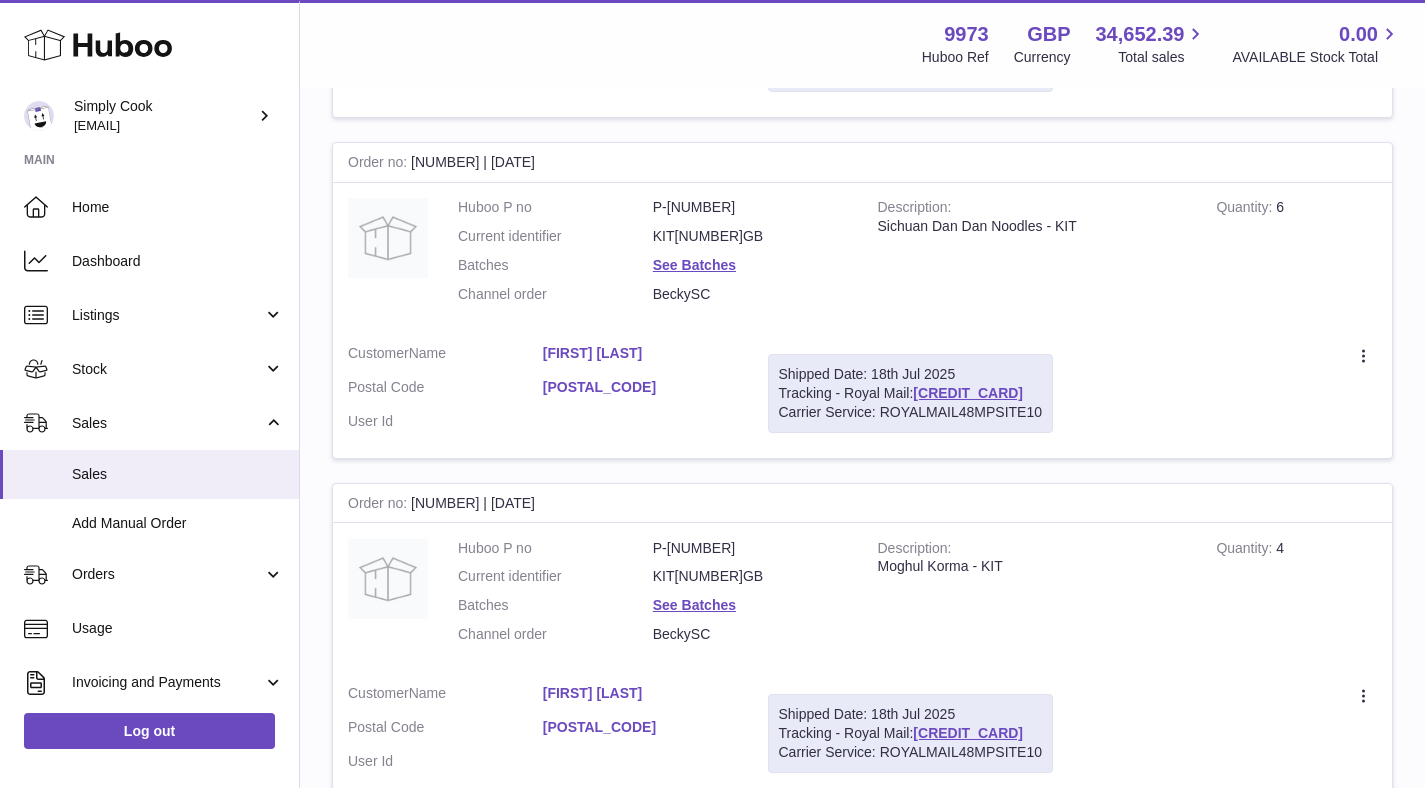 scroll, scrollTop: 0, scrollLeft: 0, axis: both 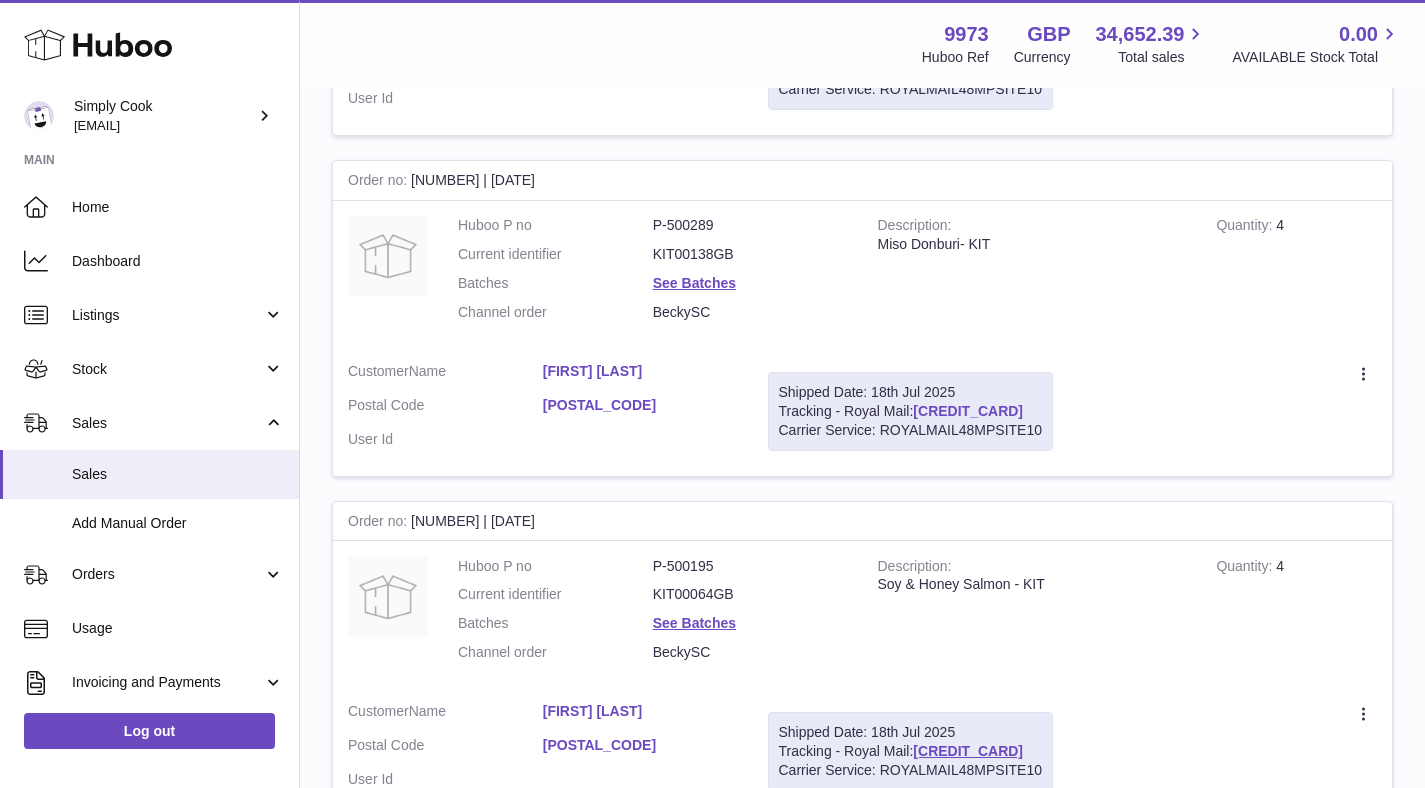 click on "[CREDIT_CARD]" at bounding box center [968, 411] 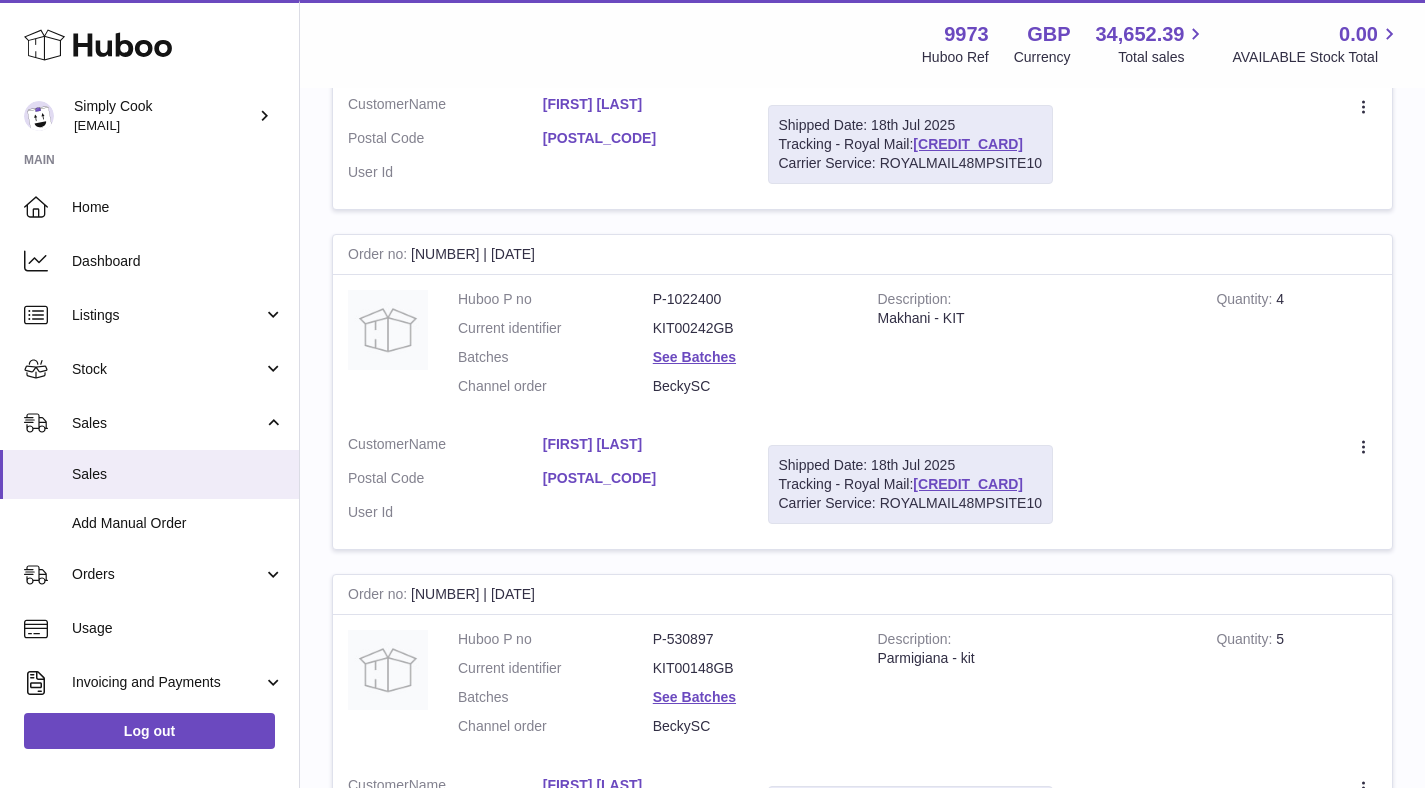 scroll, scrollTop: 1234, scrollLeft: 0, axis: vertical 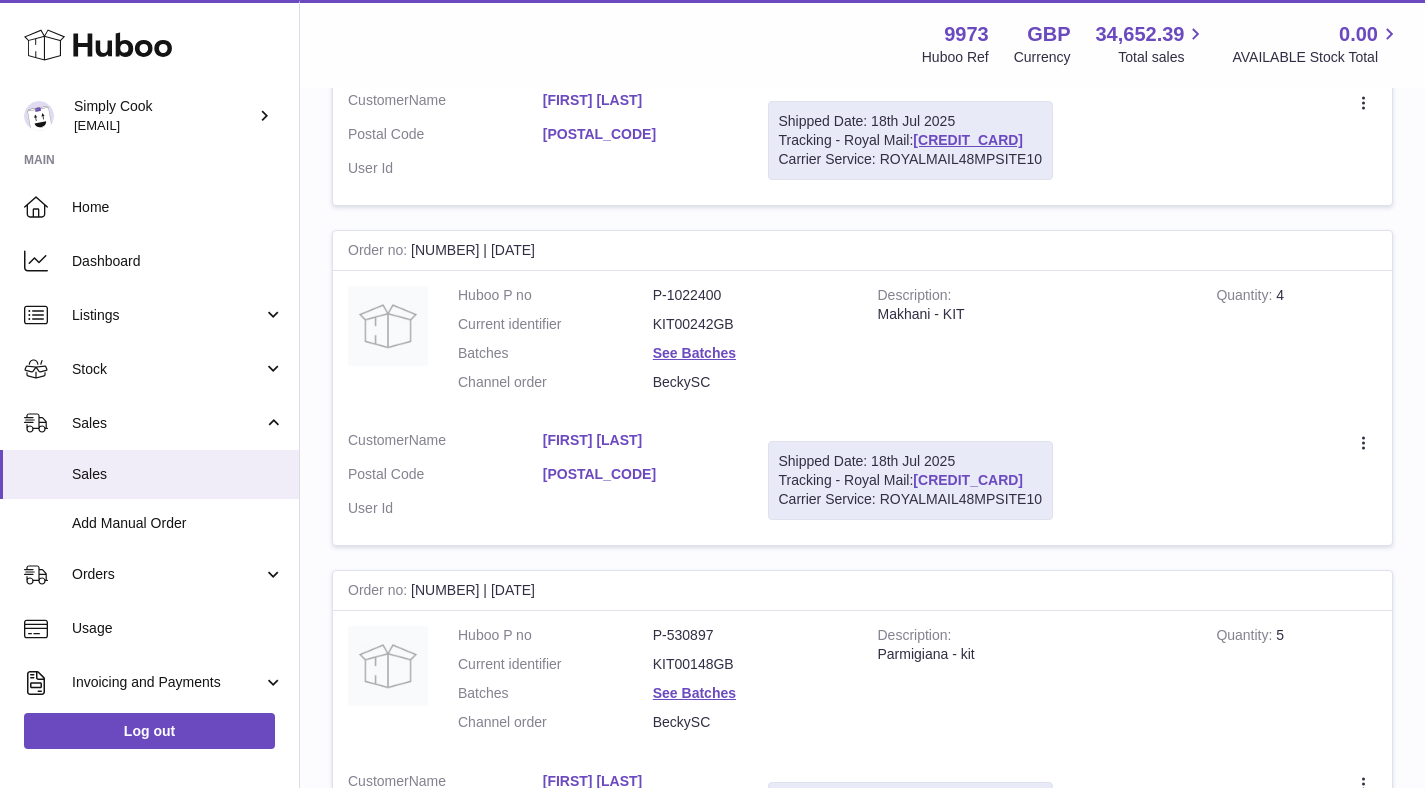 click on "[CREDIT_CARD]" at bounding box center [968, 480] 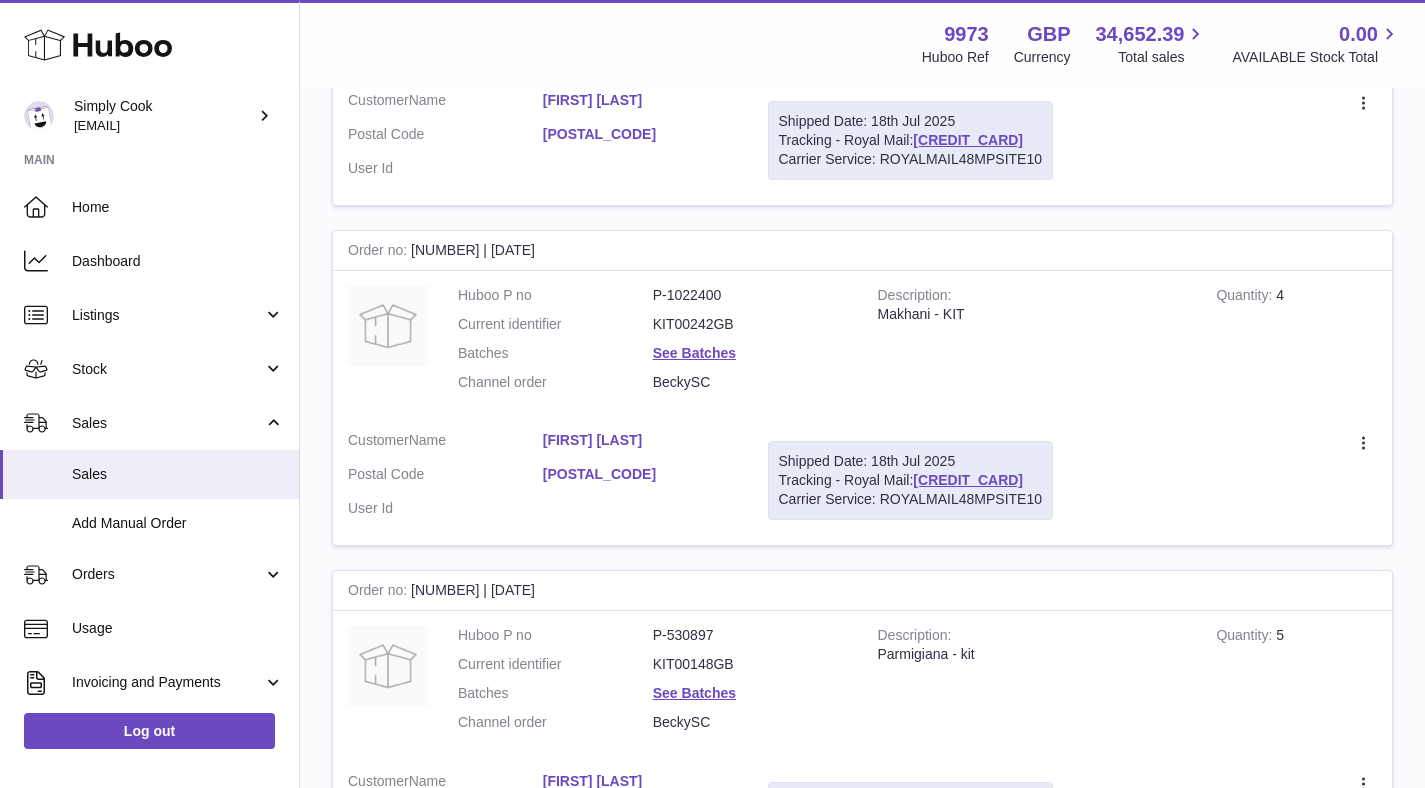 click on "Create a ticket
Duplicate Order" at bounding box center [1230, 443] 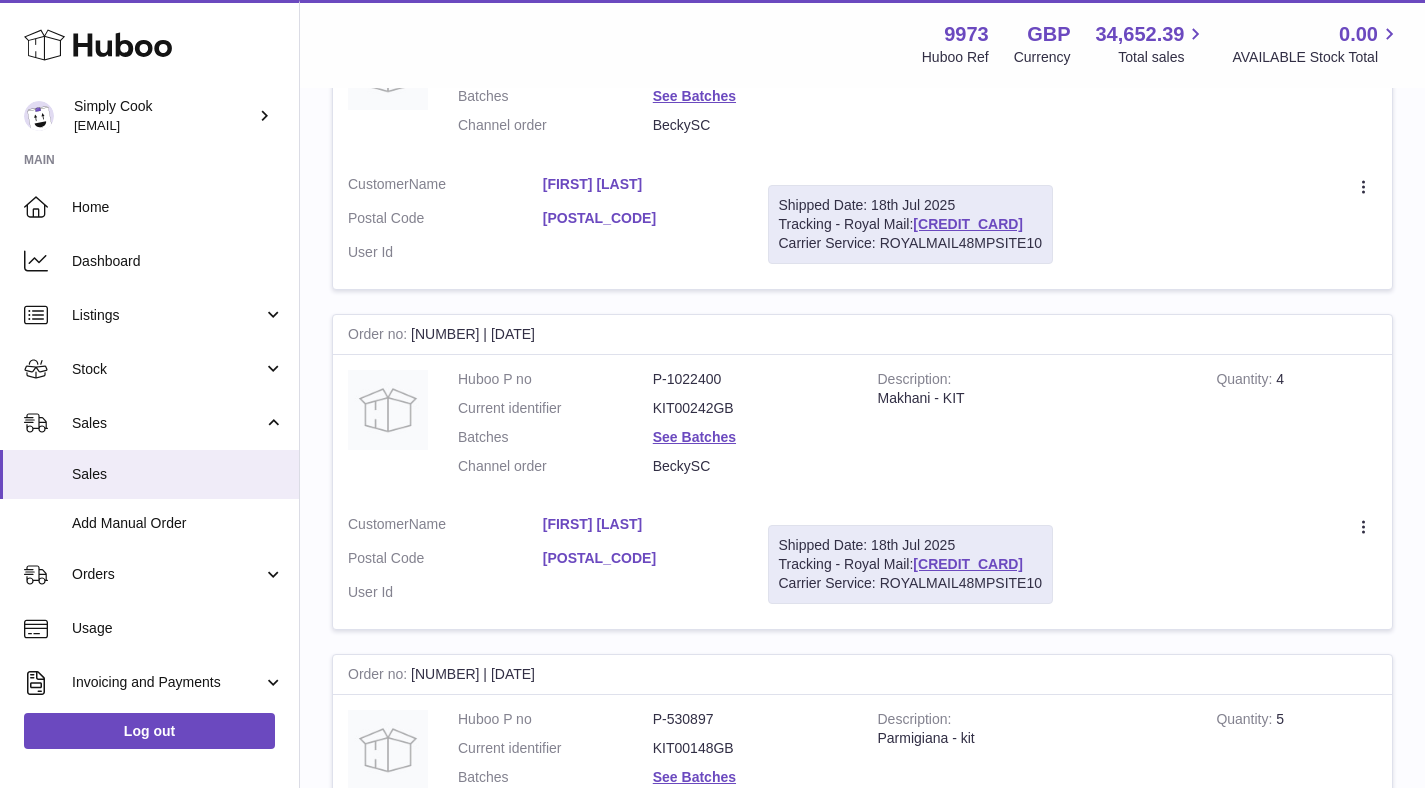 scroll, scrollTop: 1148, scrollLeft: 0, axis: vertical 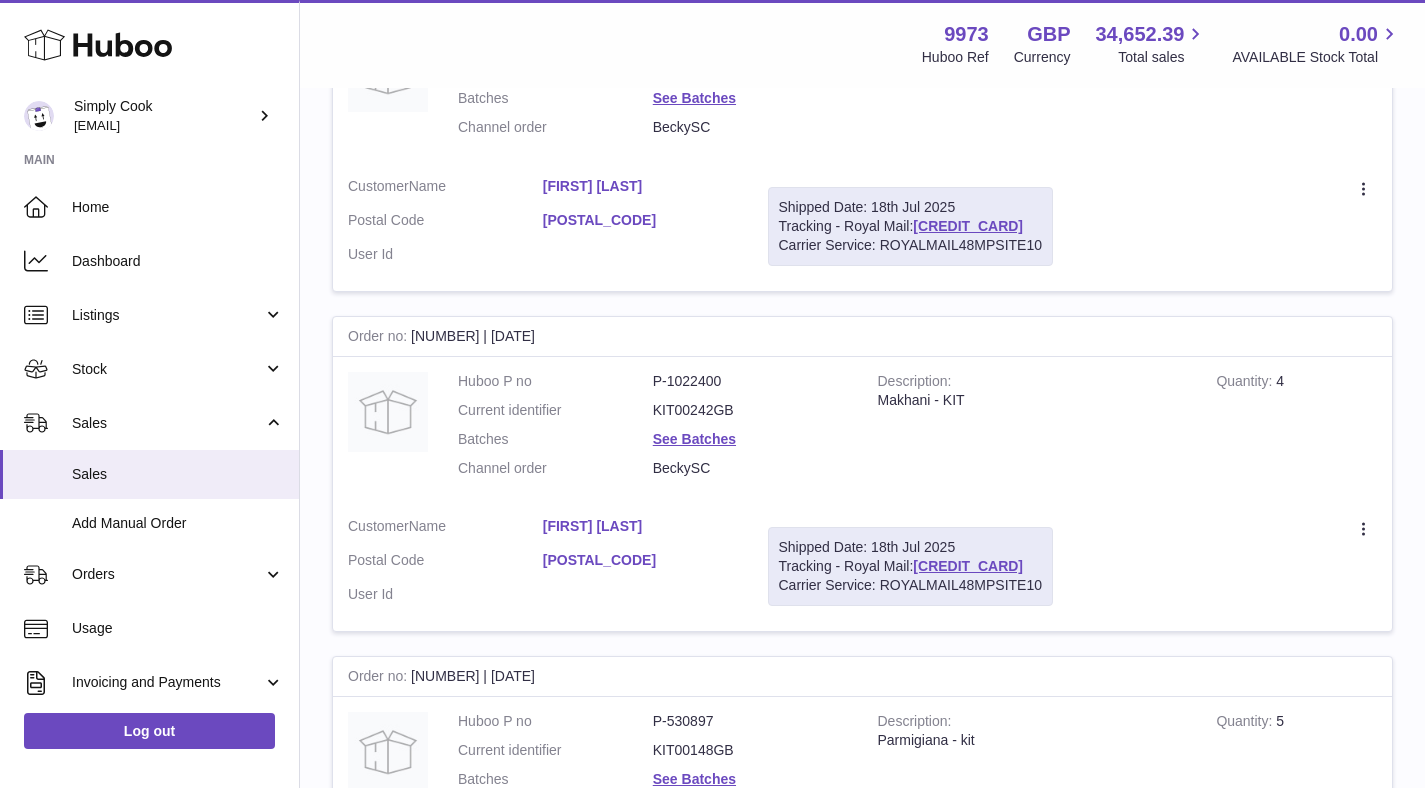 drag, startPoint x: 777, startPoint y: 202, endPoint x: 958, endPoint y: 208, distance: 181.09943 